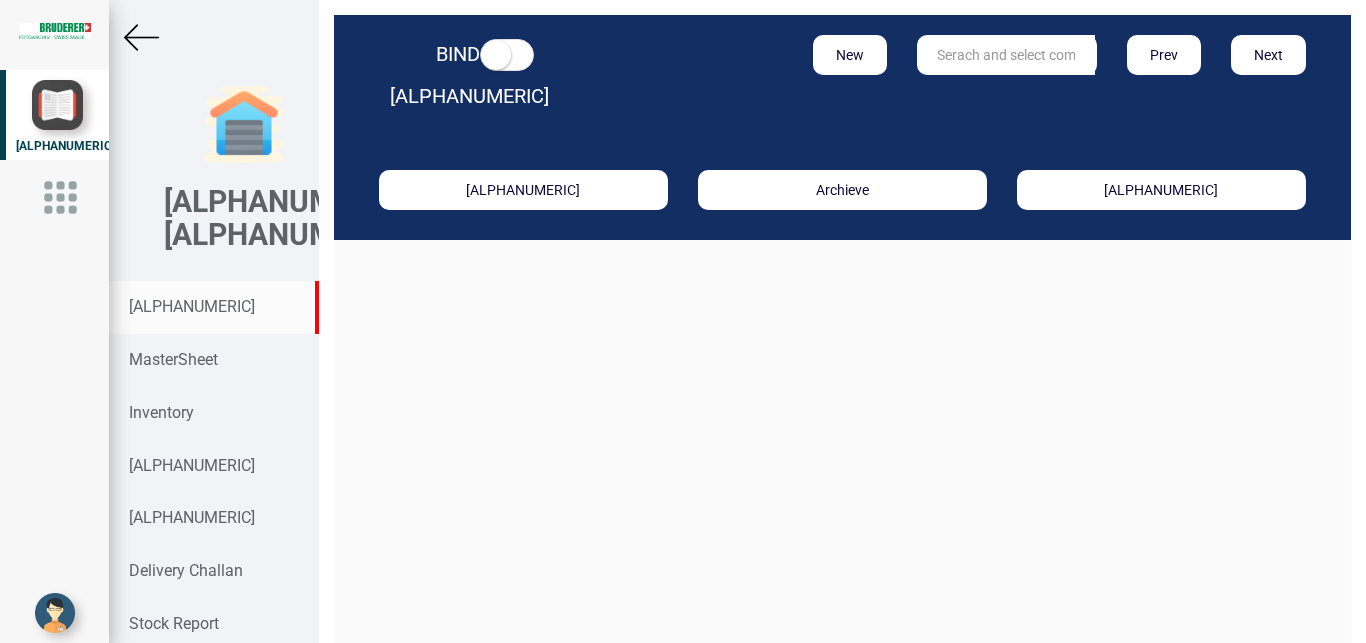 scroll, scrollTop: 0, scrollLeft: 0, axis: both 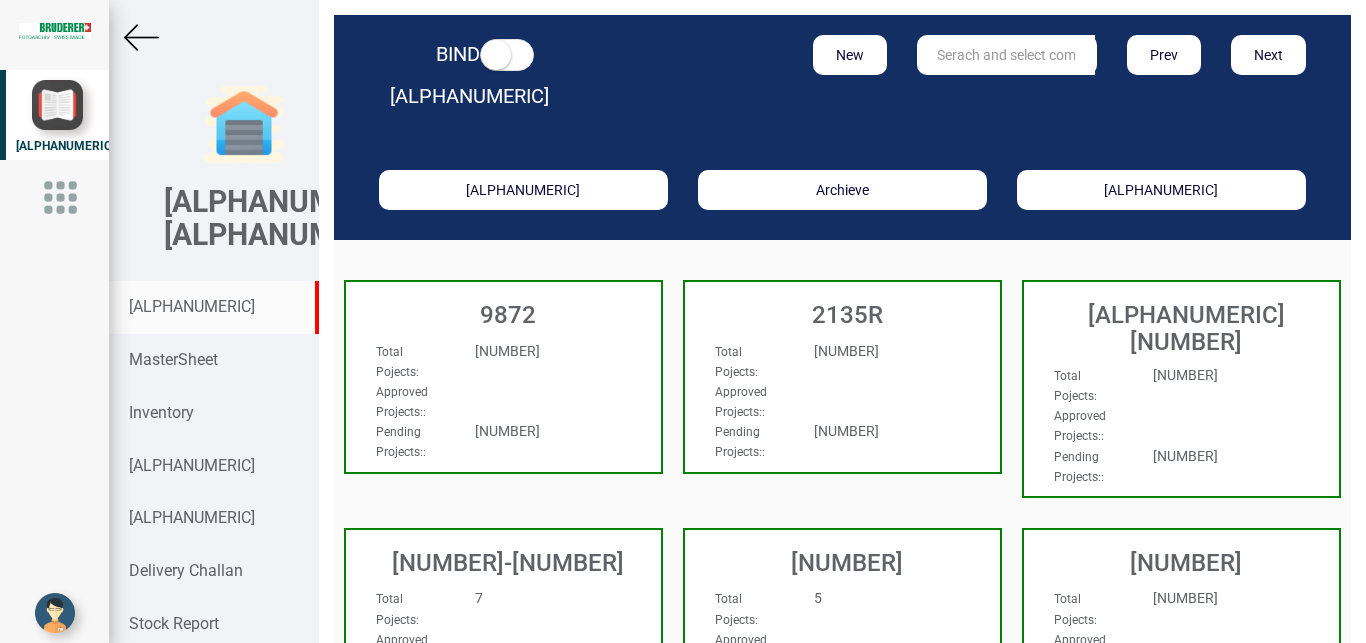 click at bounding box center [1006, 55] 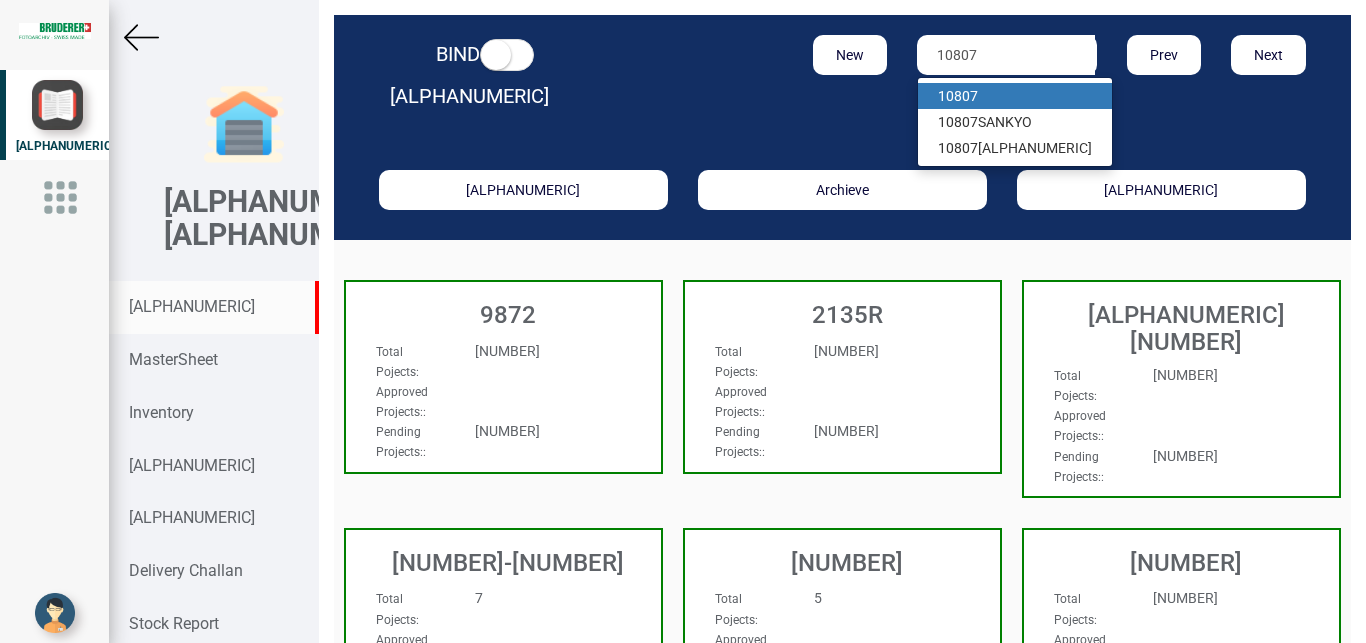 type on "10807" 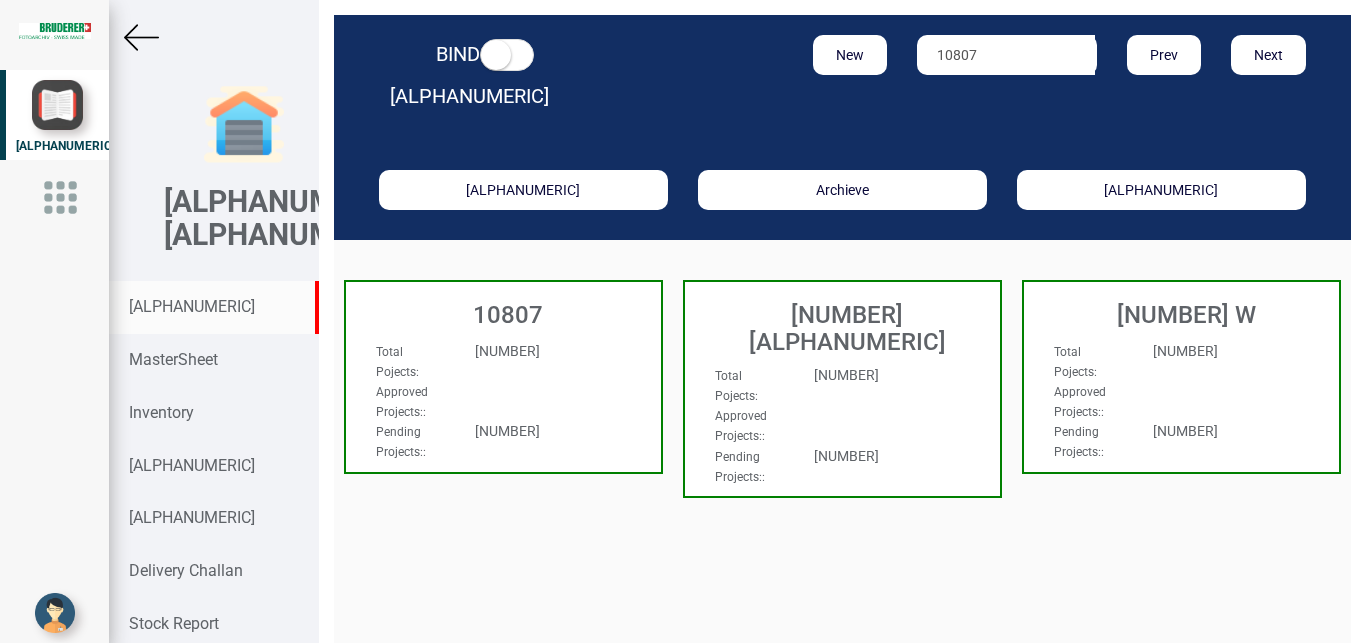 drag, startPoint x: 539, startPoint y: 325, endPoint x: 309, endPoint y: 636, distance: 386.80875 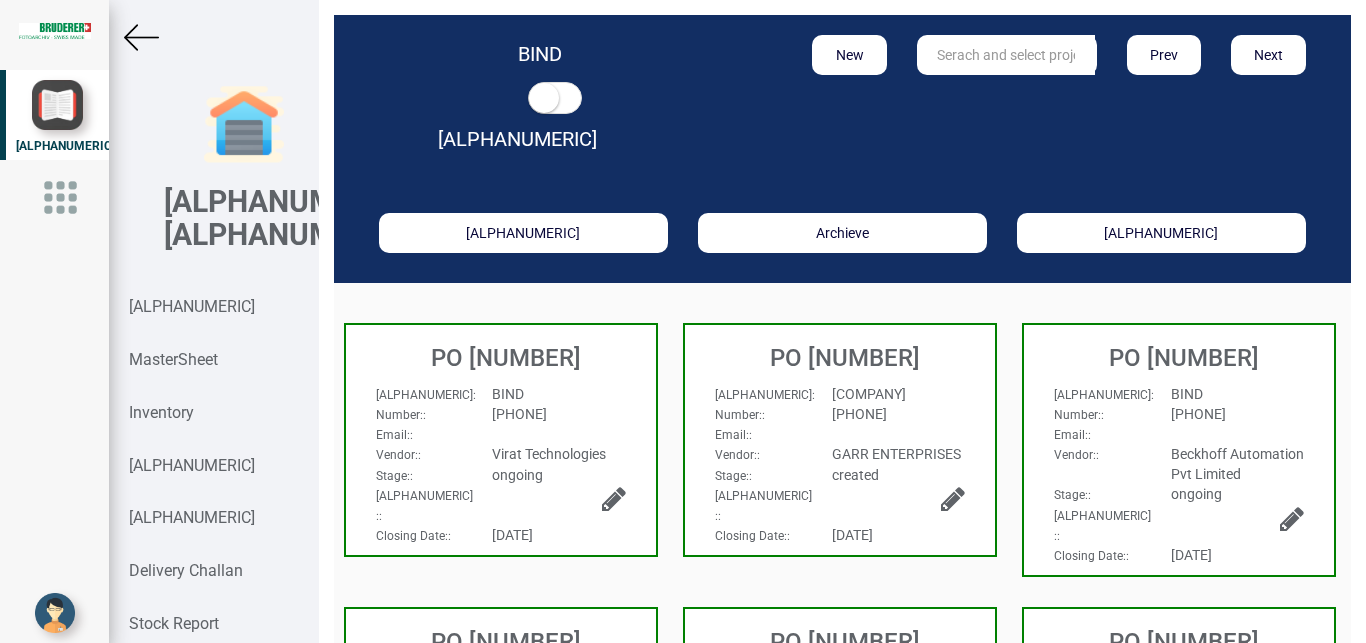 click on "Email:  :" at bounding box center [840, 434] 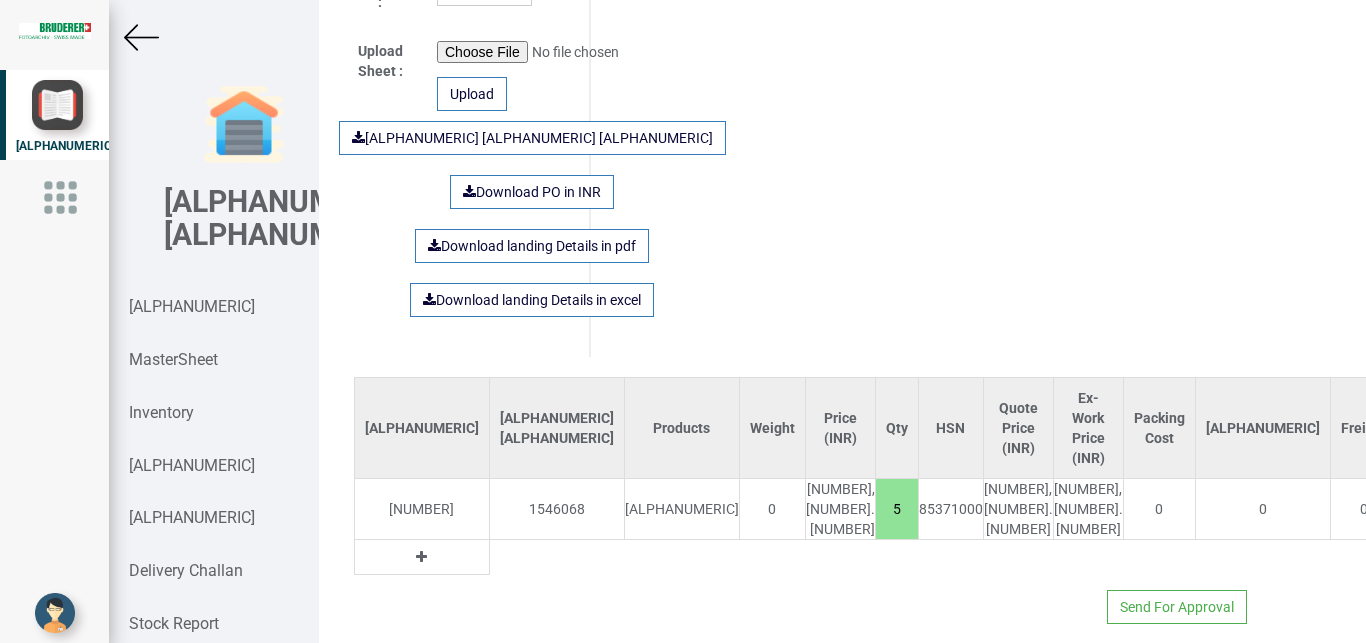 scroll, scrollTop: 1336, scrollLeft: 0, axis: vertical 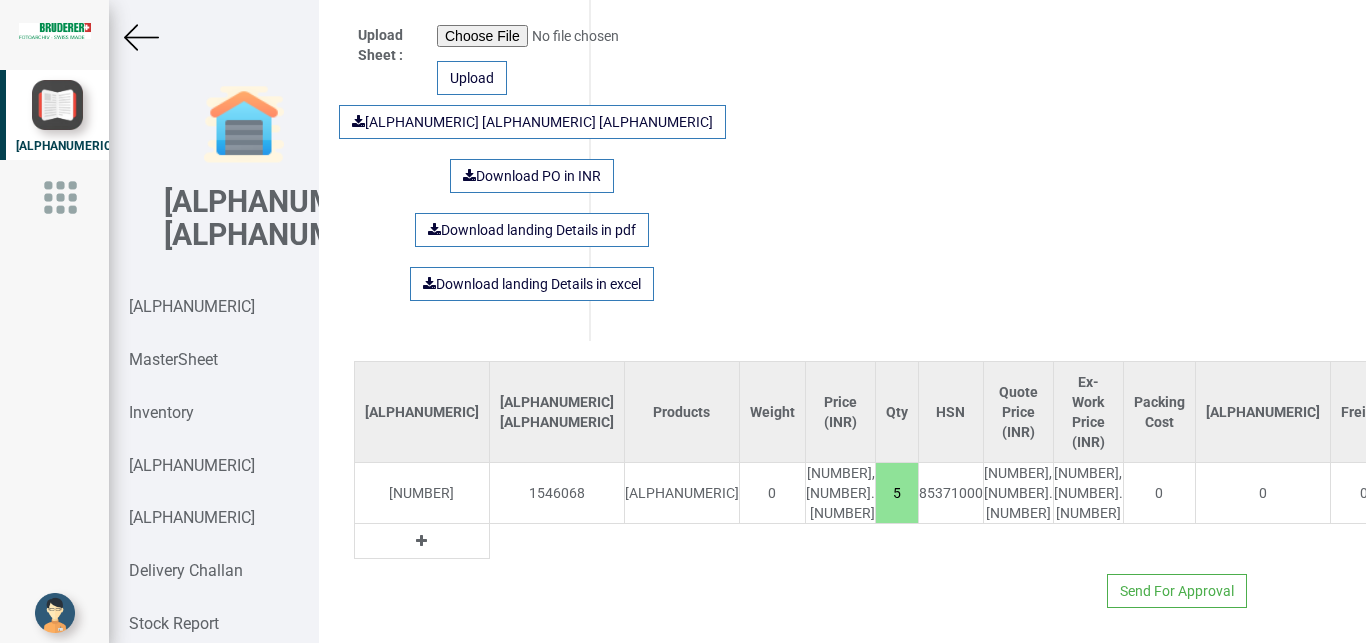 drag, startPoint x: 677, startPoint y: 468, endPoint x: 694, endPoint y: 474, distance: 18.027756 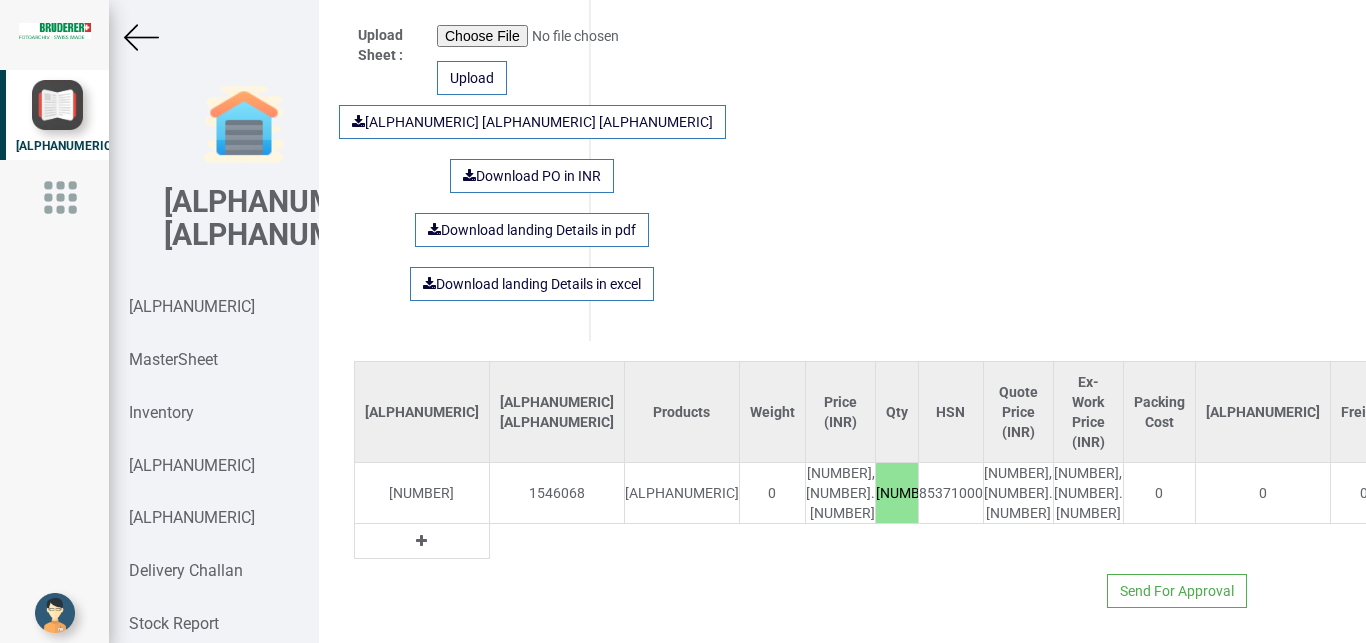 type on "[NUMBER]" 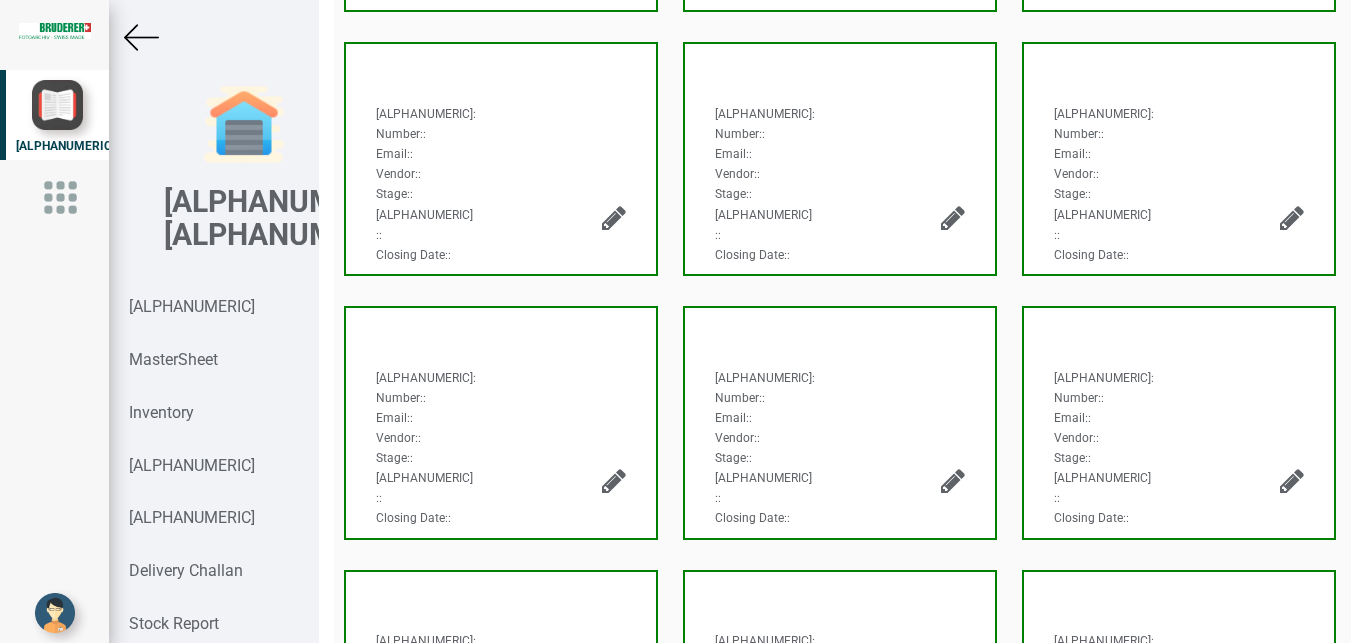 scroll, scrollTop: 766, scrollLeft: 0, axis: vertical 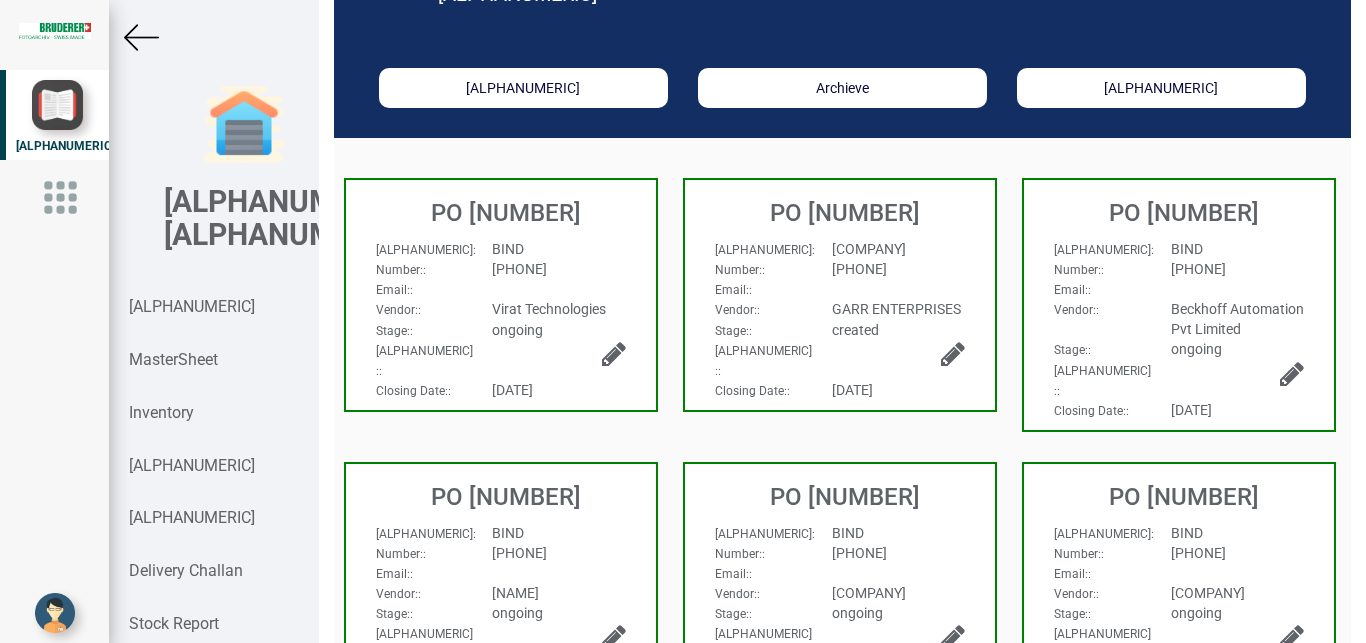 click at bounding box center [953, 354] 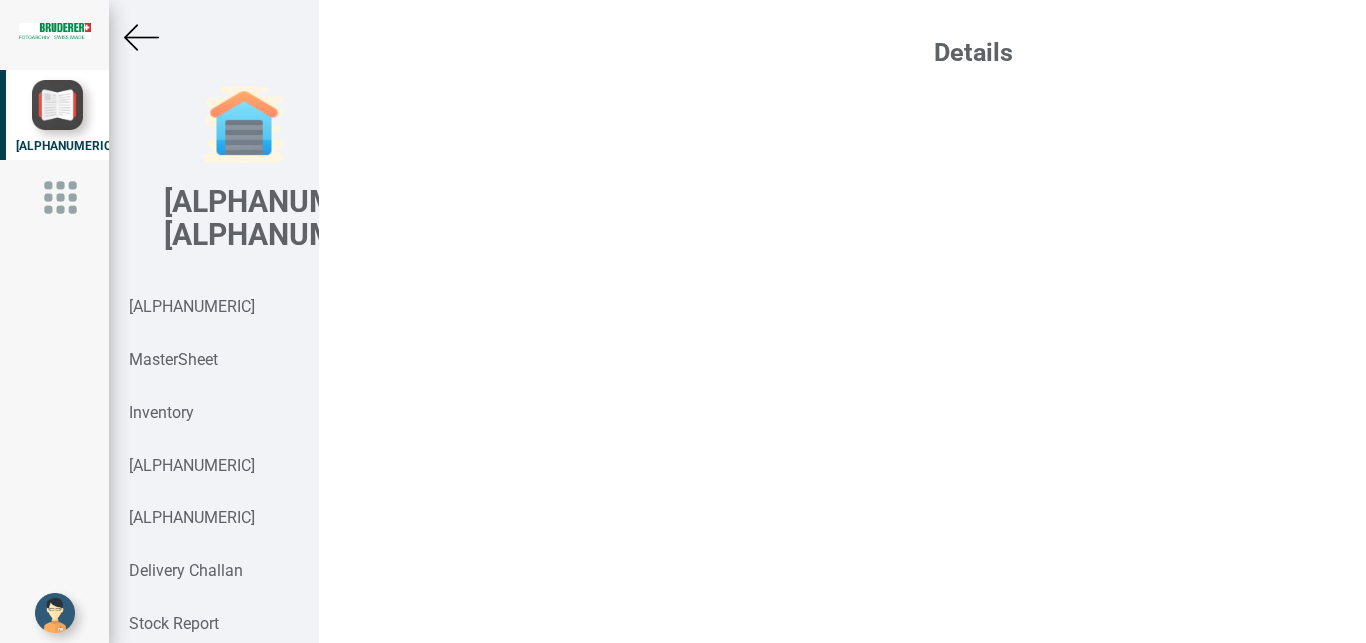 select on "INR" 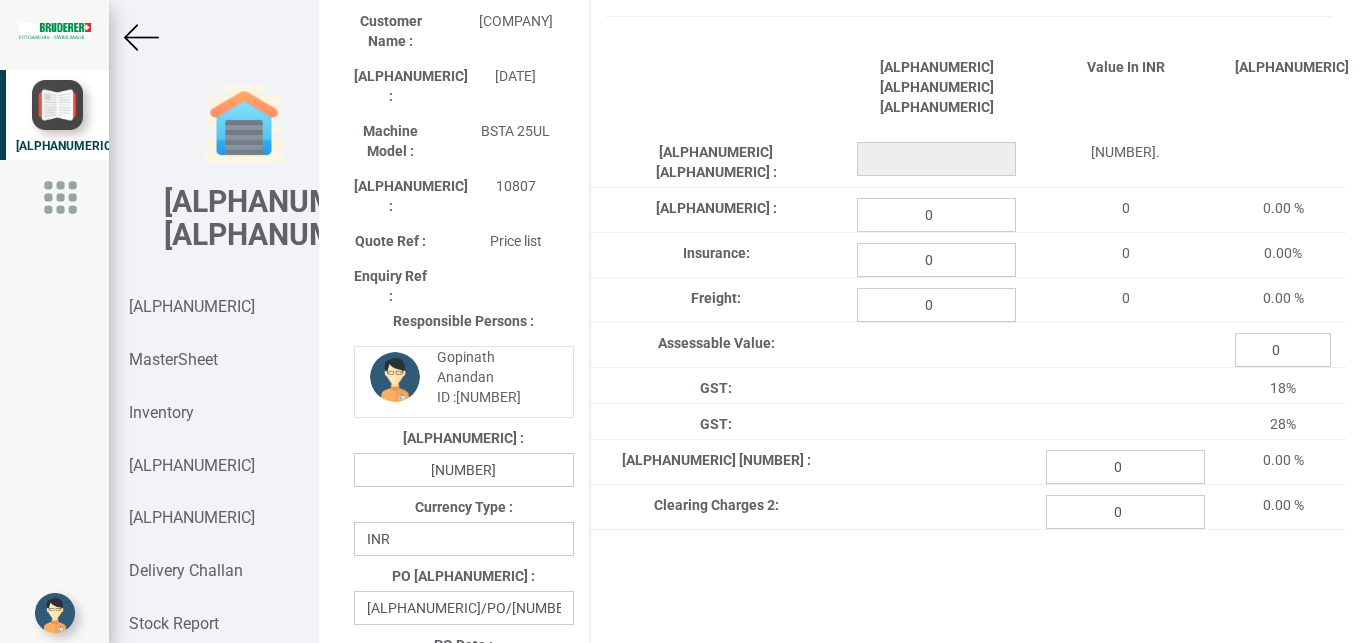 click at bounding box center (141, 37) 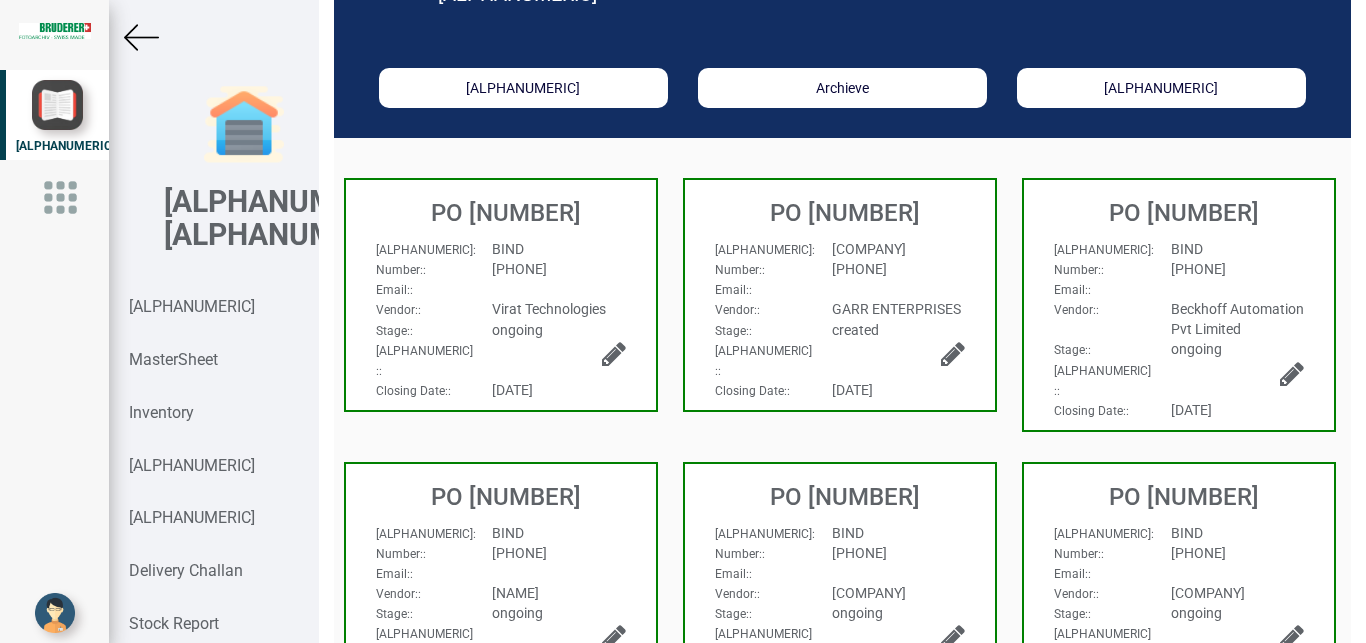 click at bounding box center [953, 354] 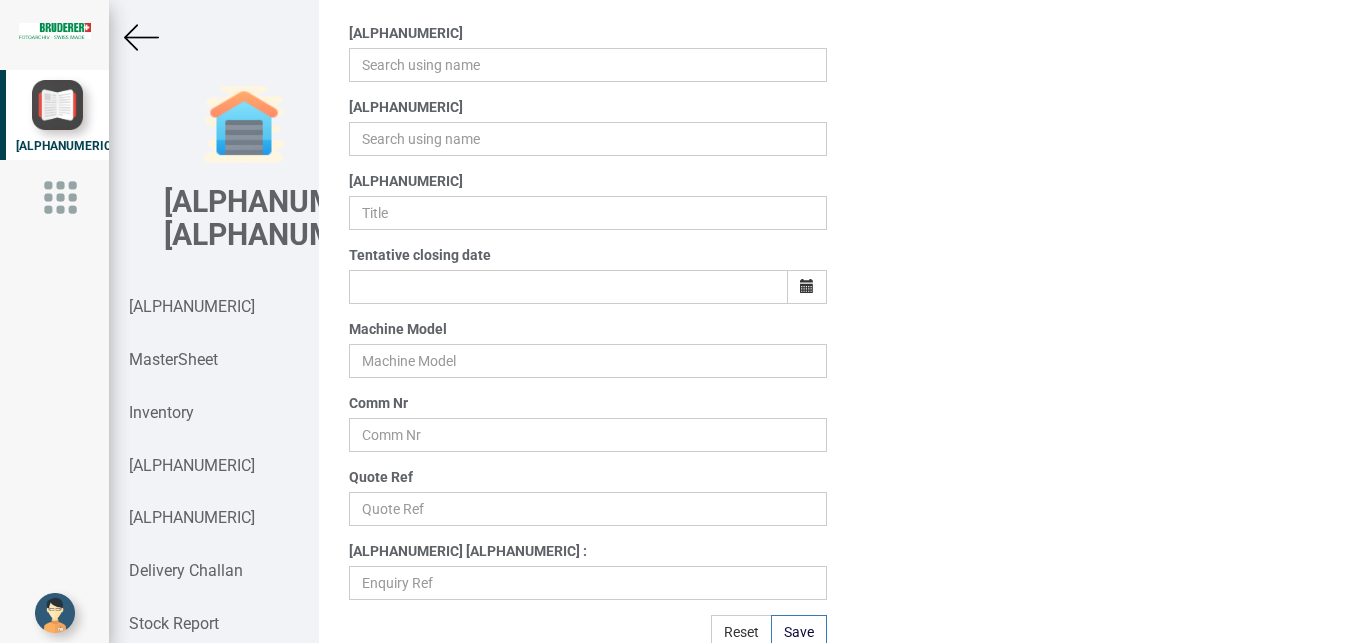 type on "GARR ENTERPRISES" 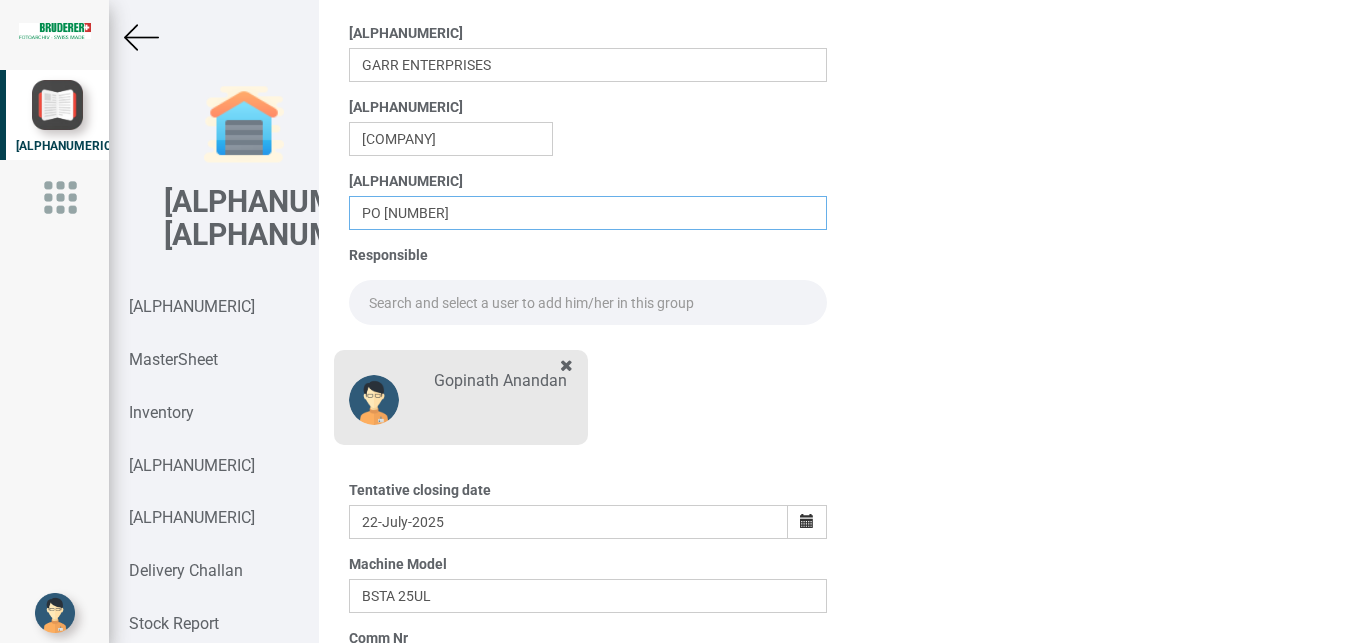click on "PO [NUMBER]" at bounding box center [588, 213] 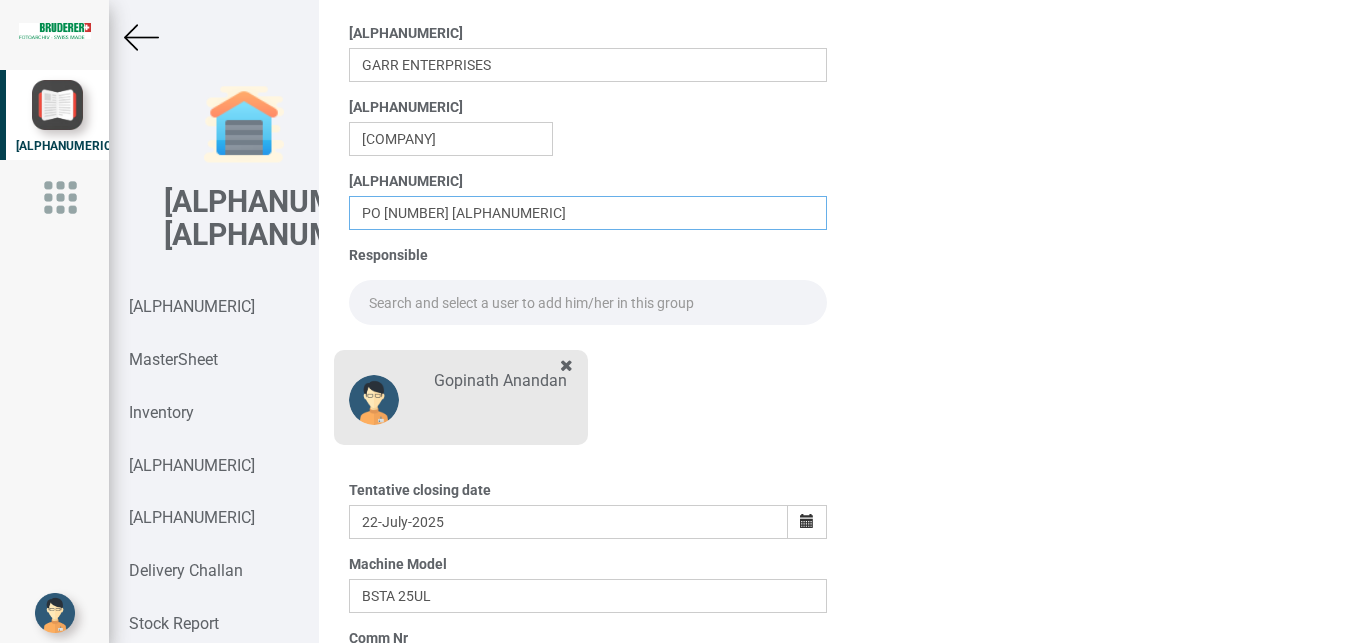 scroll, scrollTop: 350, scrollLeft: 0, axis: vertical 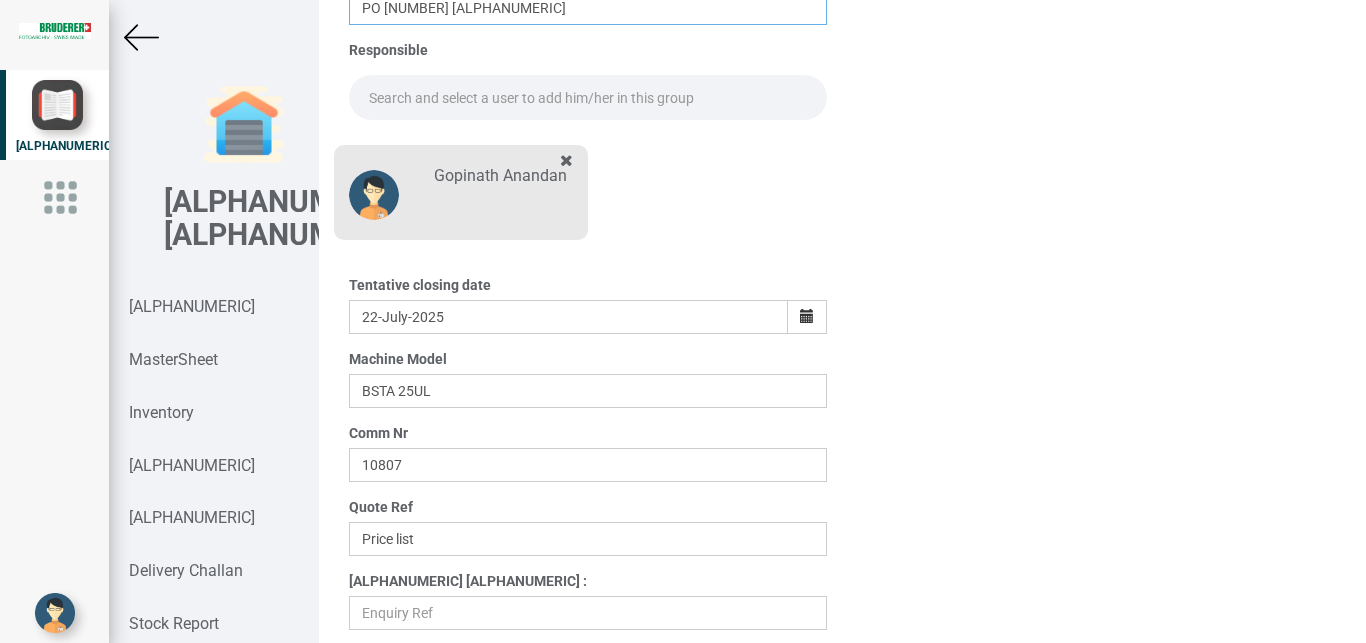 type on "PO [NUMBER] [ALPHANUMERIC]" 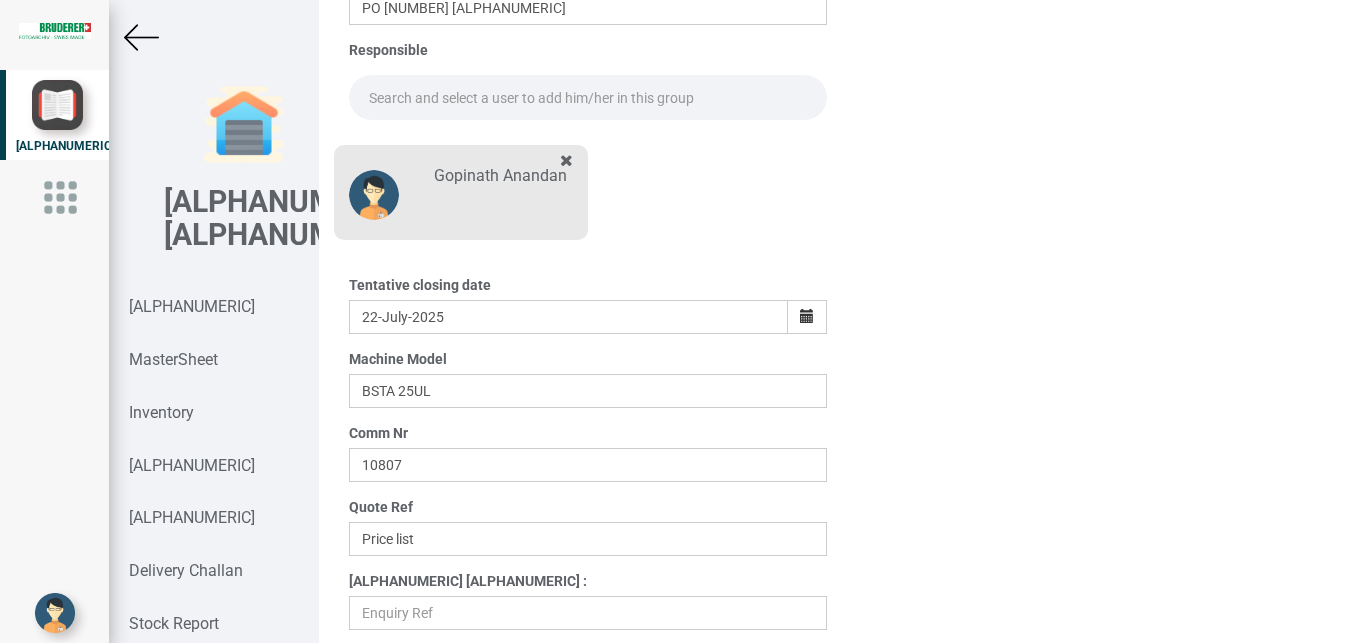 click on "Update" at bounding box center (791, 662) 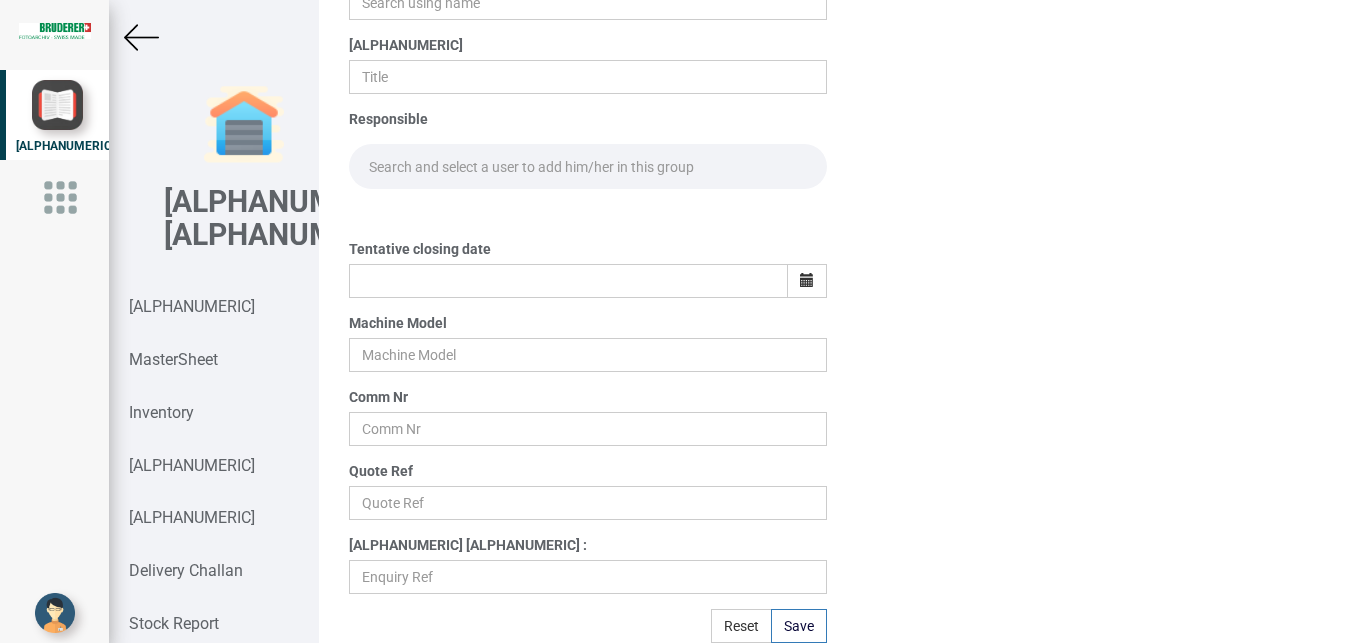 scroll, scrollTop: 245, scrollLeft: 0, axis: vertical 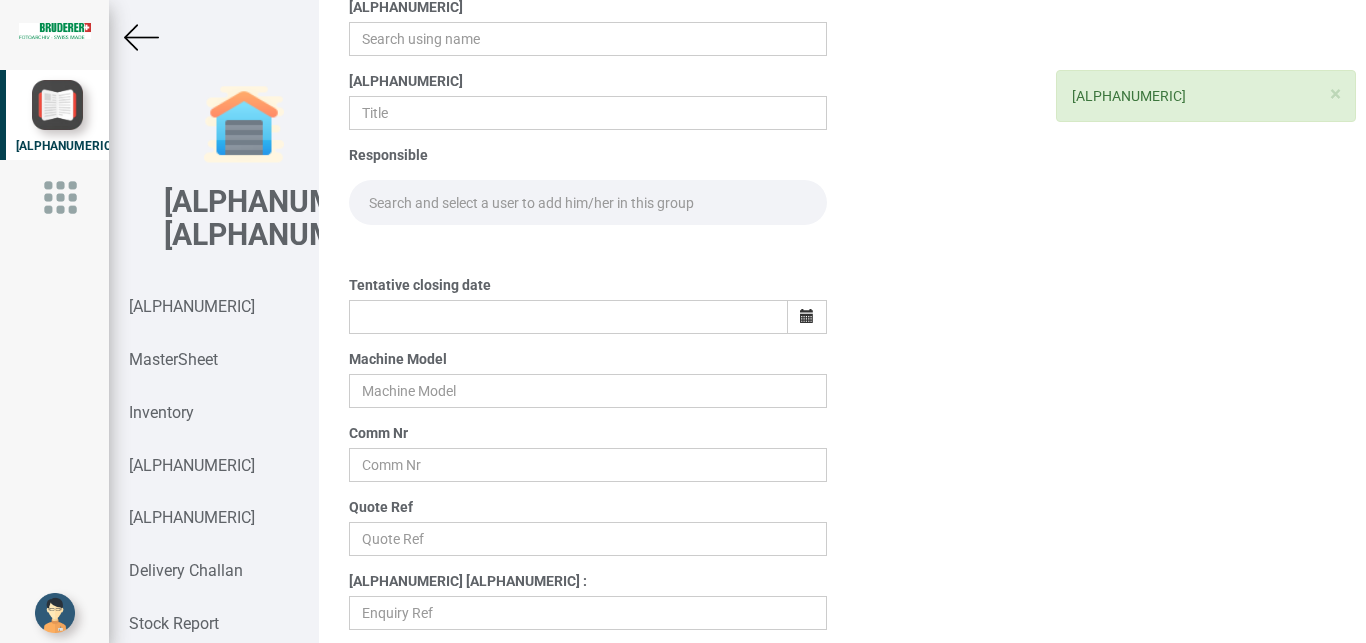 click at bounding box center [141, 37] 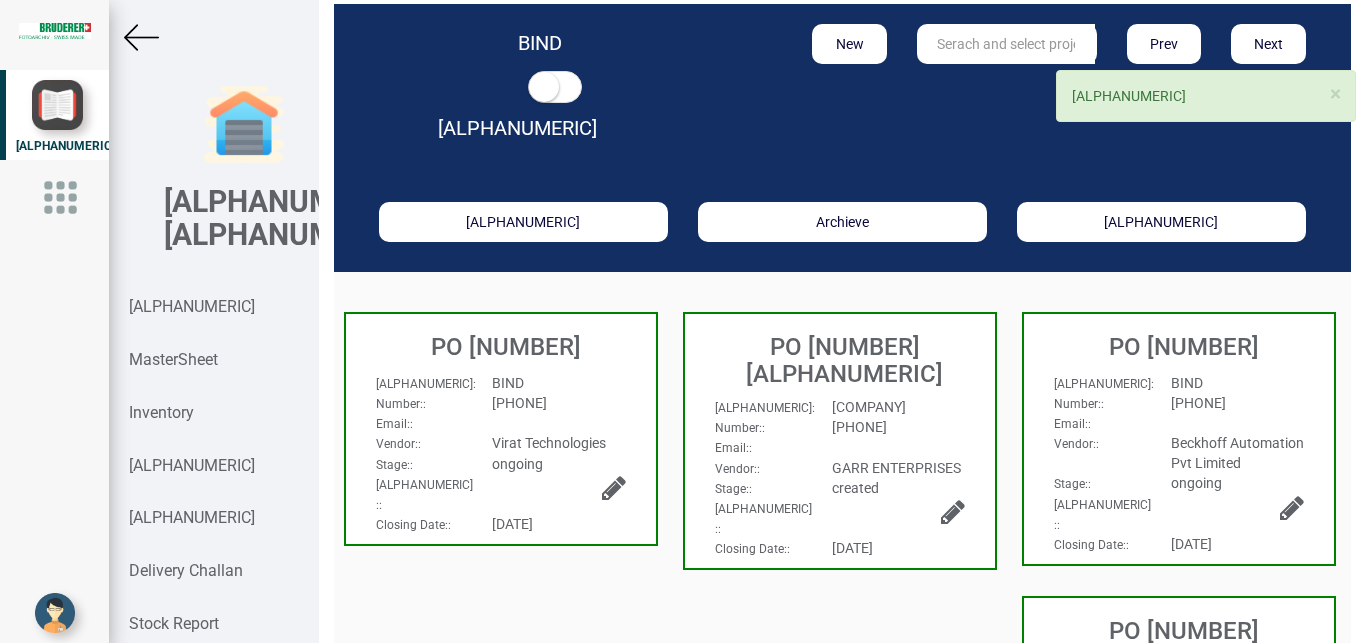 scroll, scrollTop: 0, scrollLeft: 0, axis: both 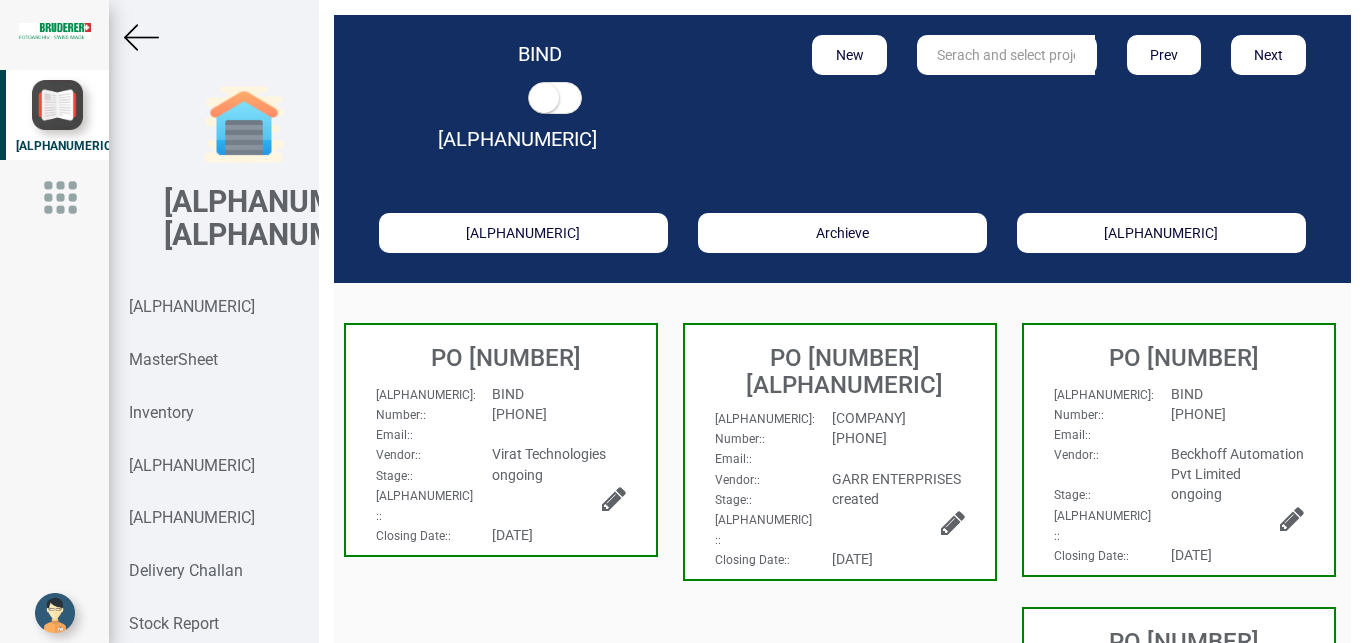 click on "[COMPANY]" at bounding box center (869, 418) 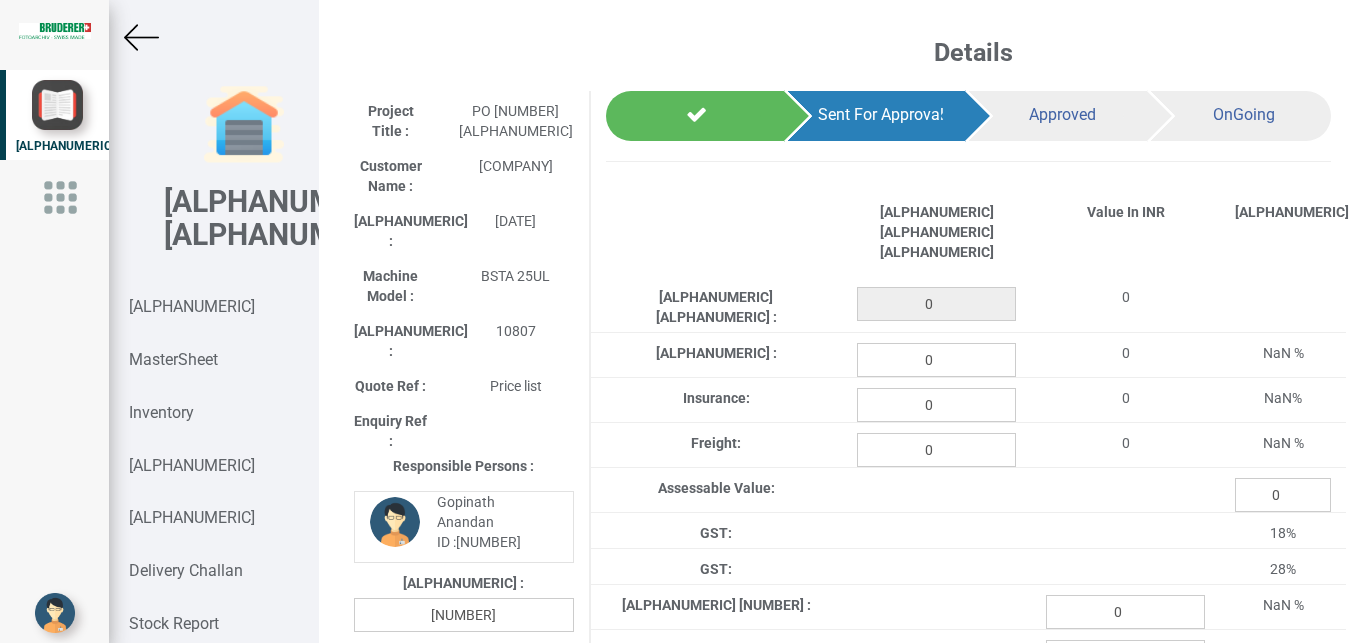 type on "[NUMBER]." 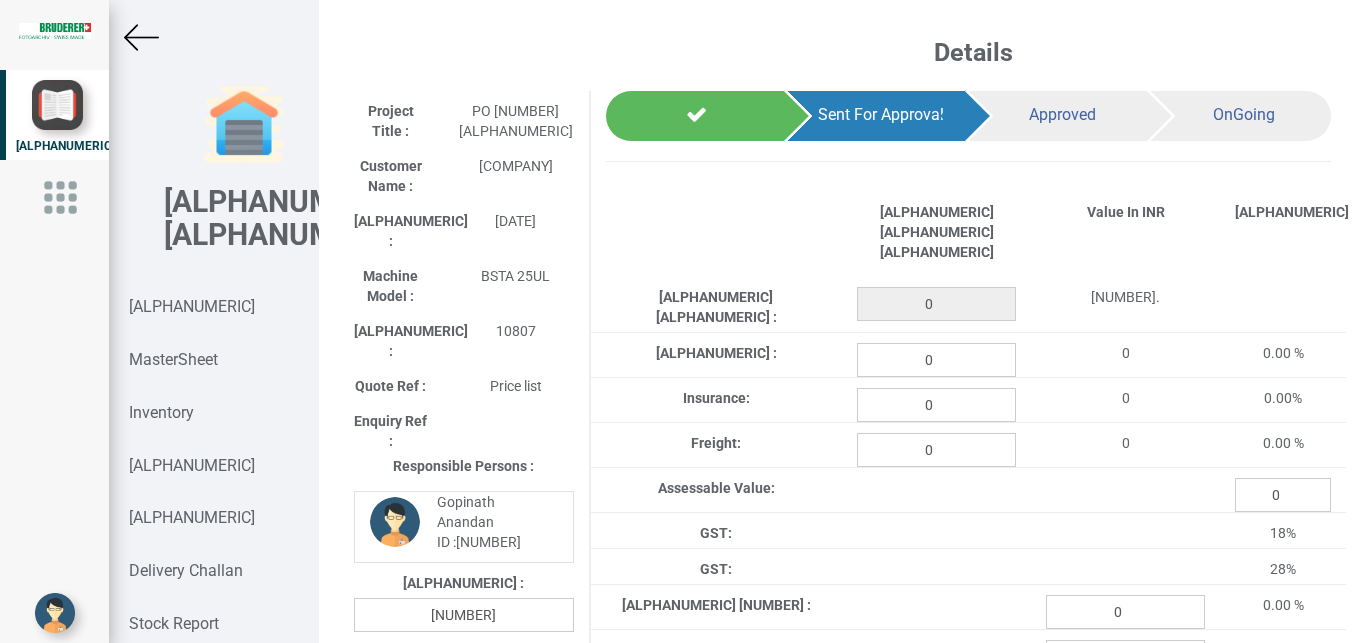 click at bounding box center [141, 37] 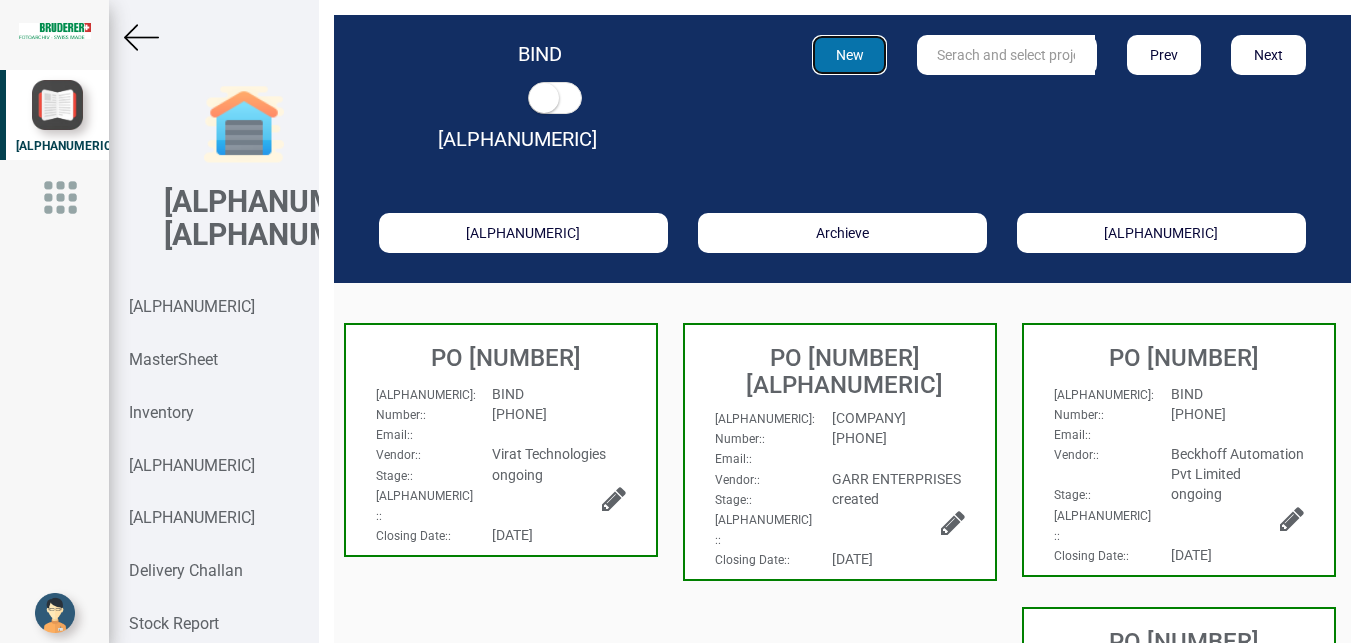 click on "New" at bounding box center [849, 55] 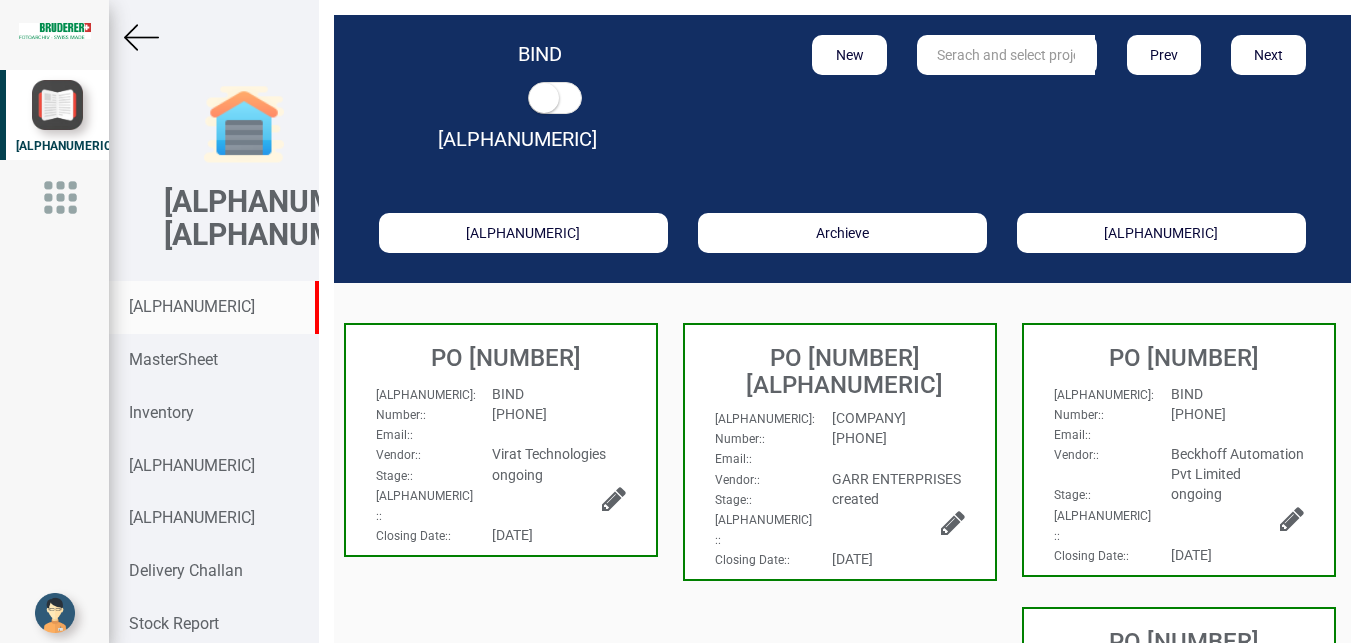 click on "[ALPHANUMERIC]" at bounding box center [192, 306] 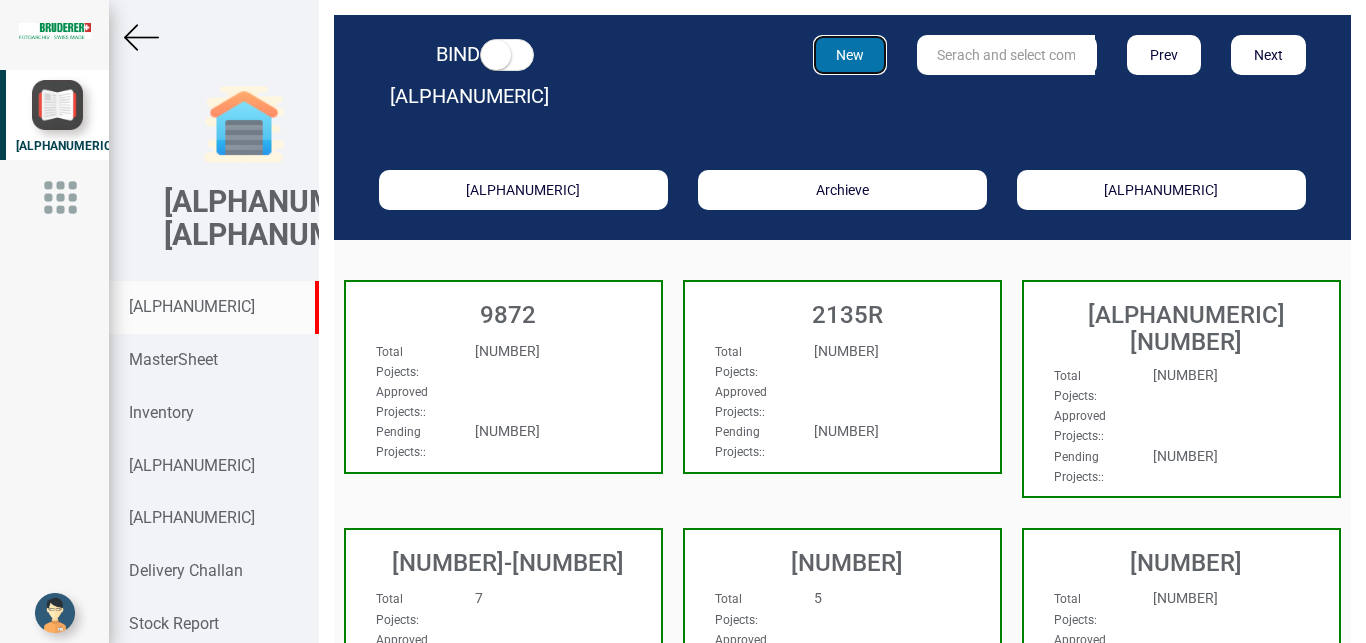 click on "New" at bounding box center [850, 55] 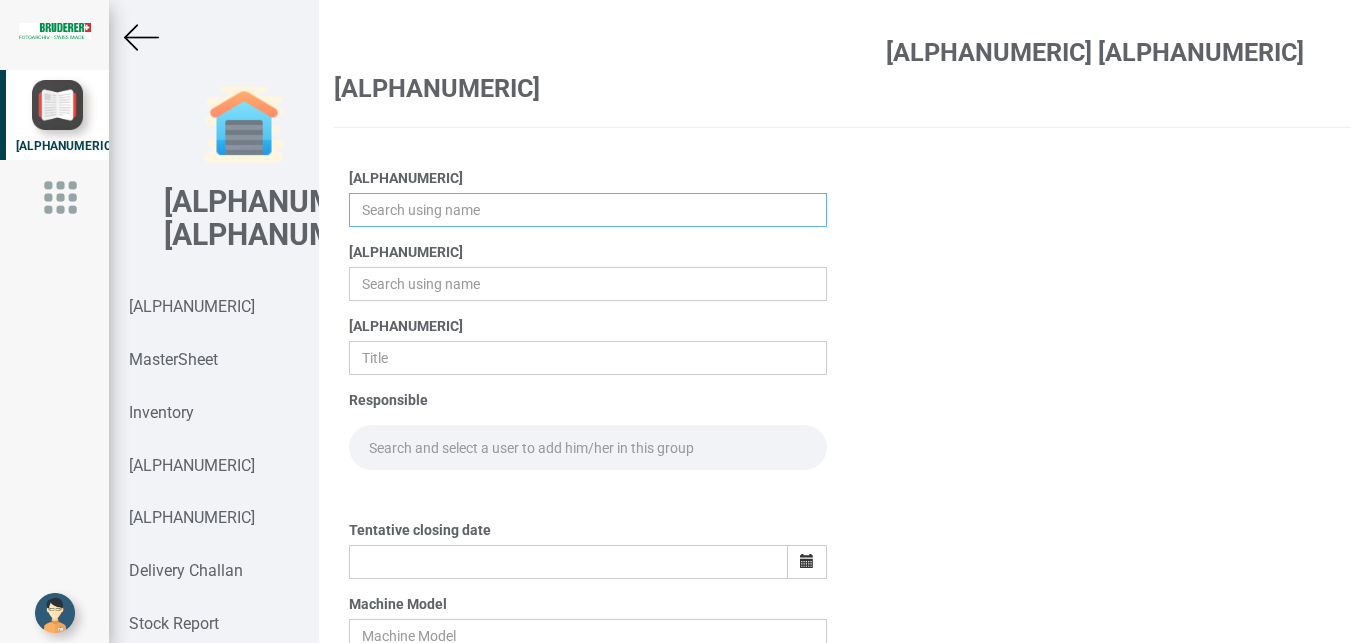 click at bounding box center [588, 210] 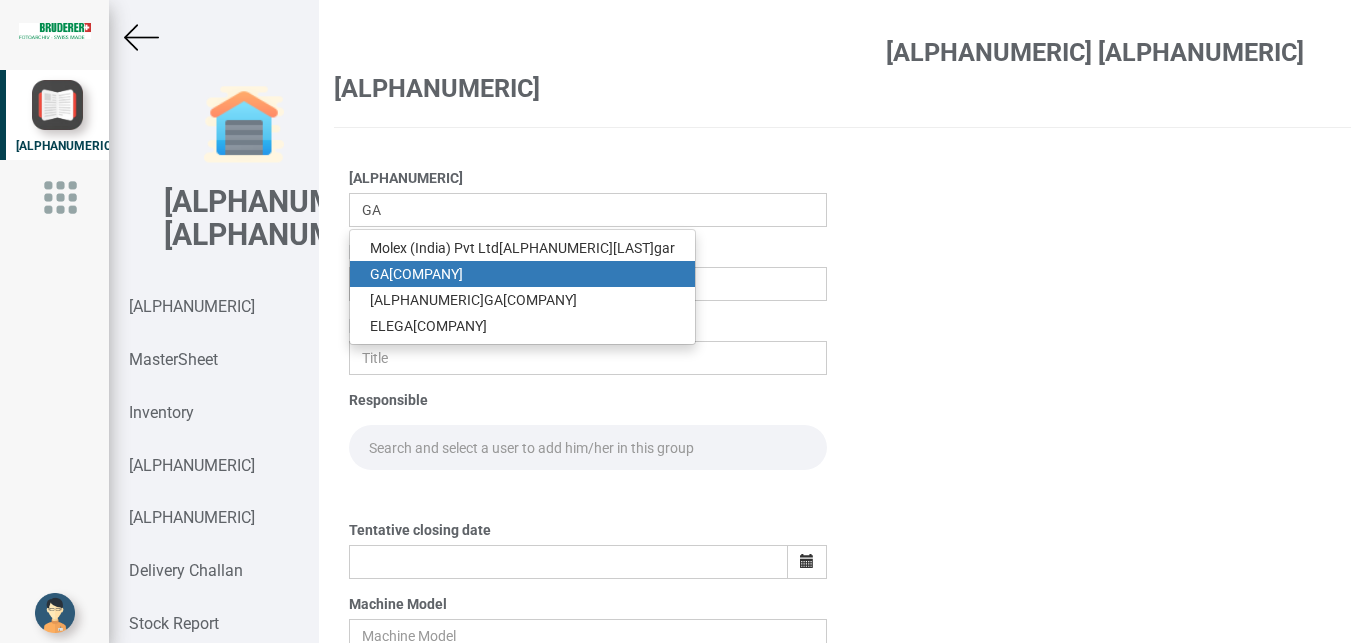 click on "GA RR ENTERPRISES" at bounding box center (522, 274) 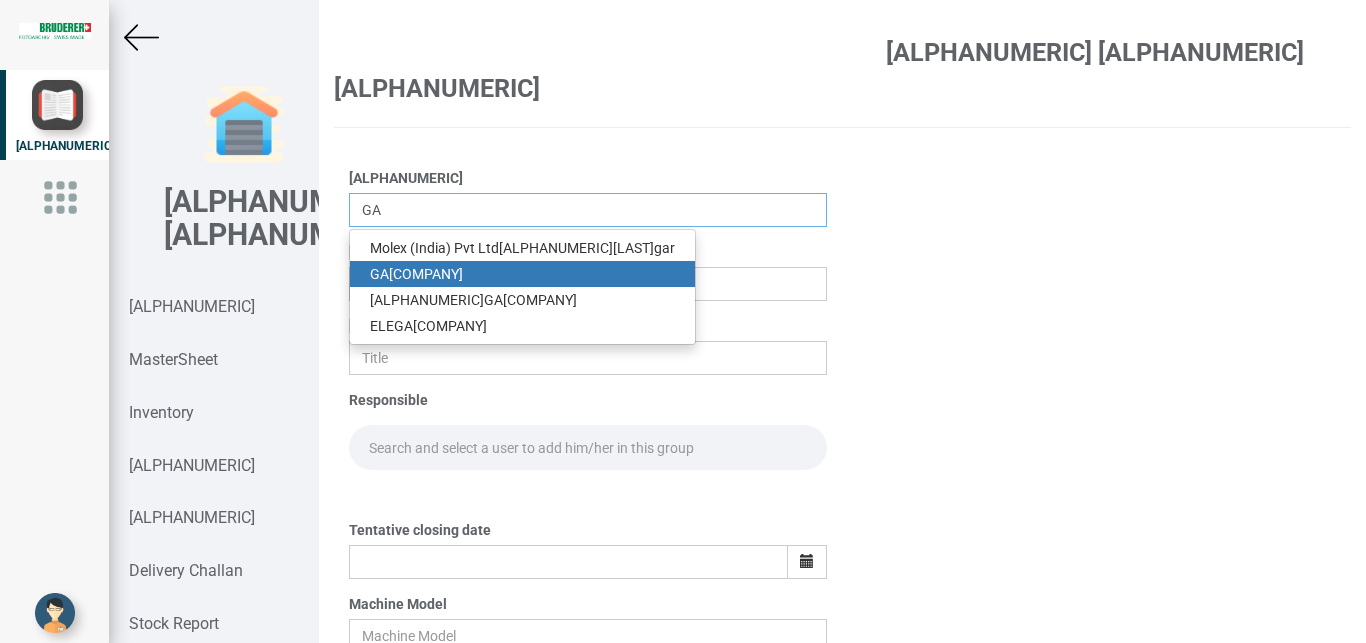 type on "GARR ENTERPRISES" 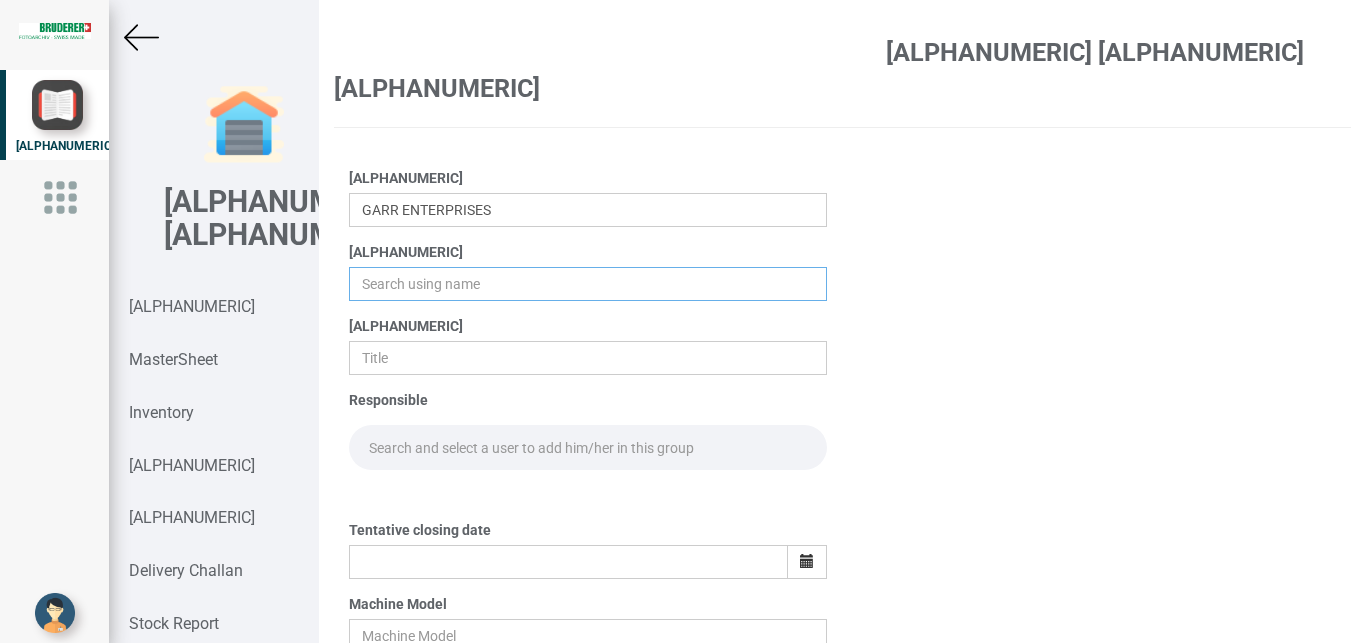click at bounding box center [588, 284] 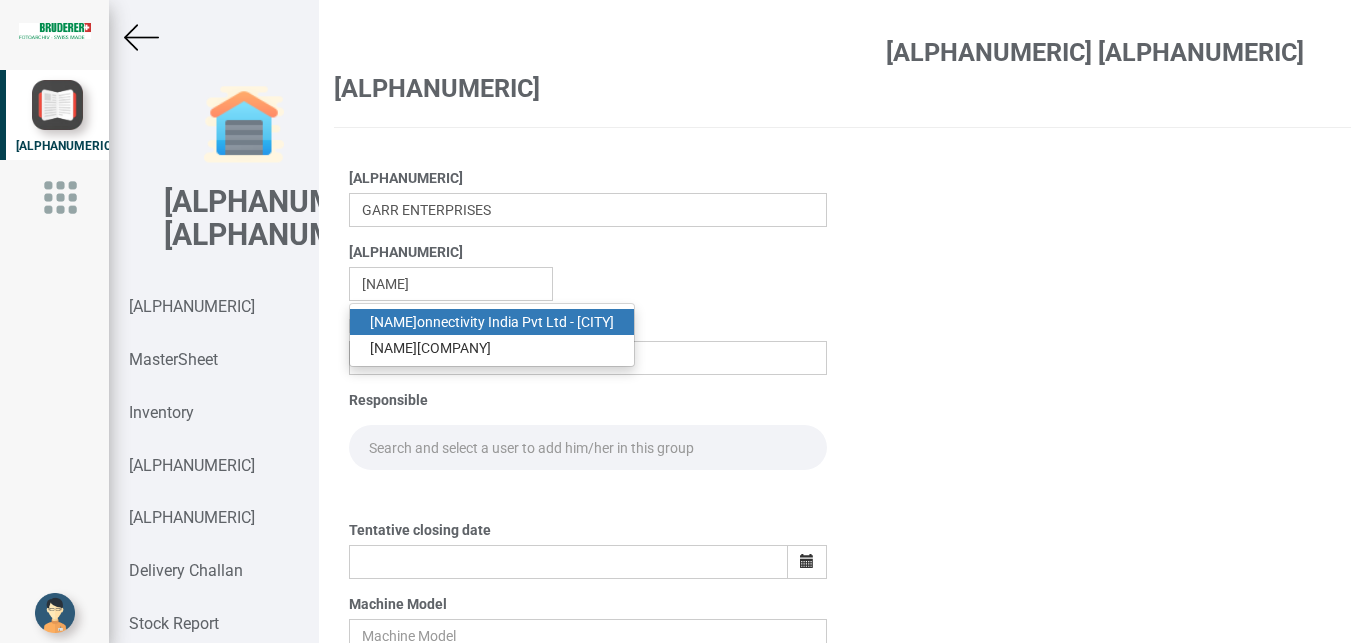 click on "[COMPANY]" at bounding box center [492, 322] 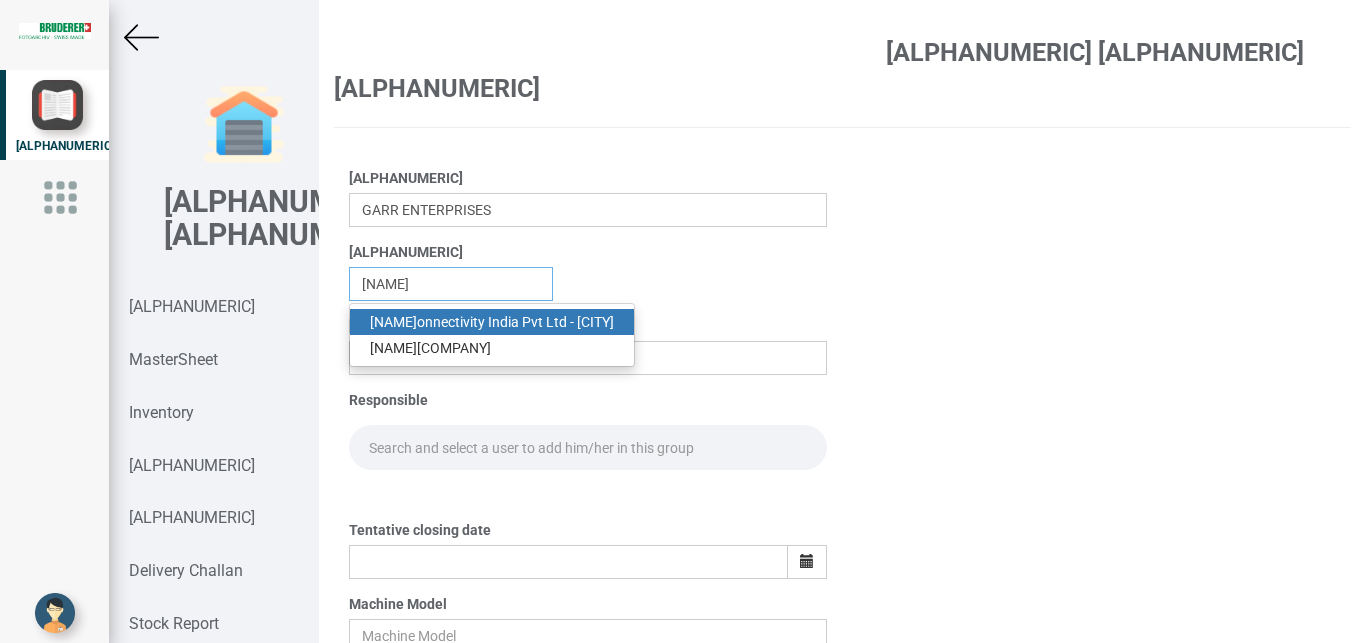 type on "[COMPANY]" 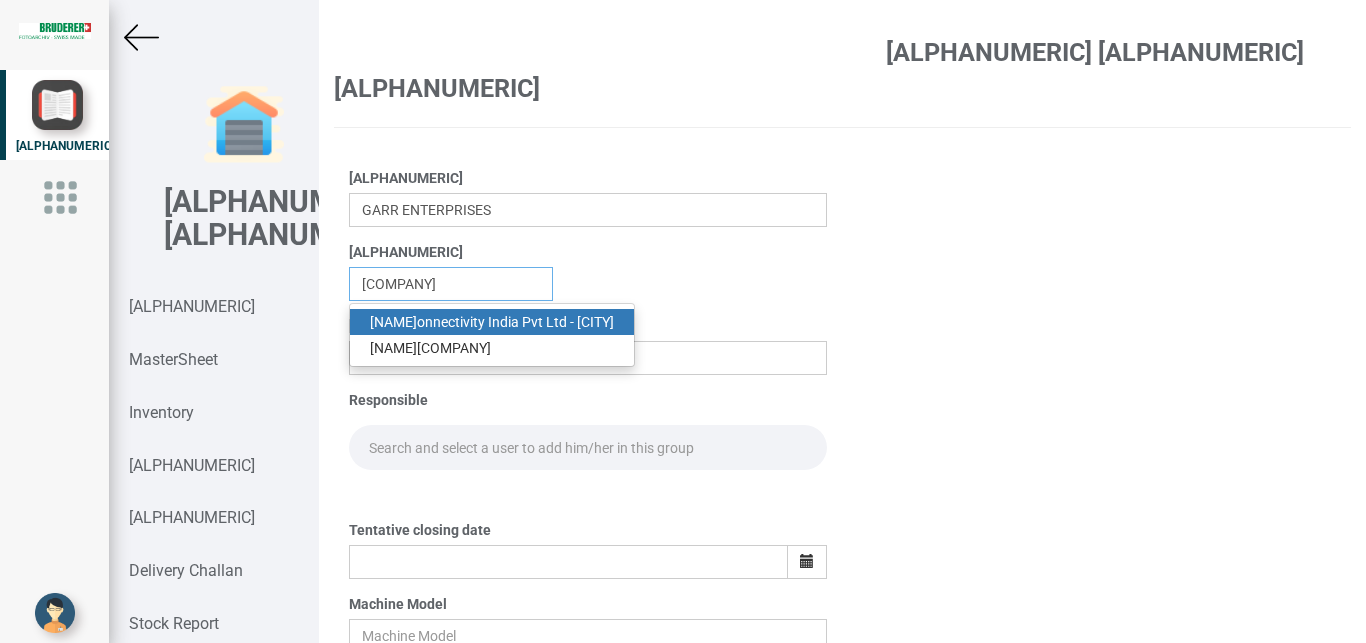 scroll, scrollTop: 0, scrollLeft: 53, axis: horizontal 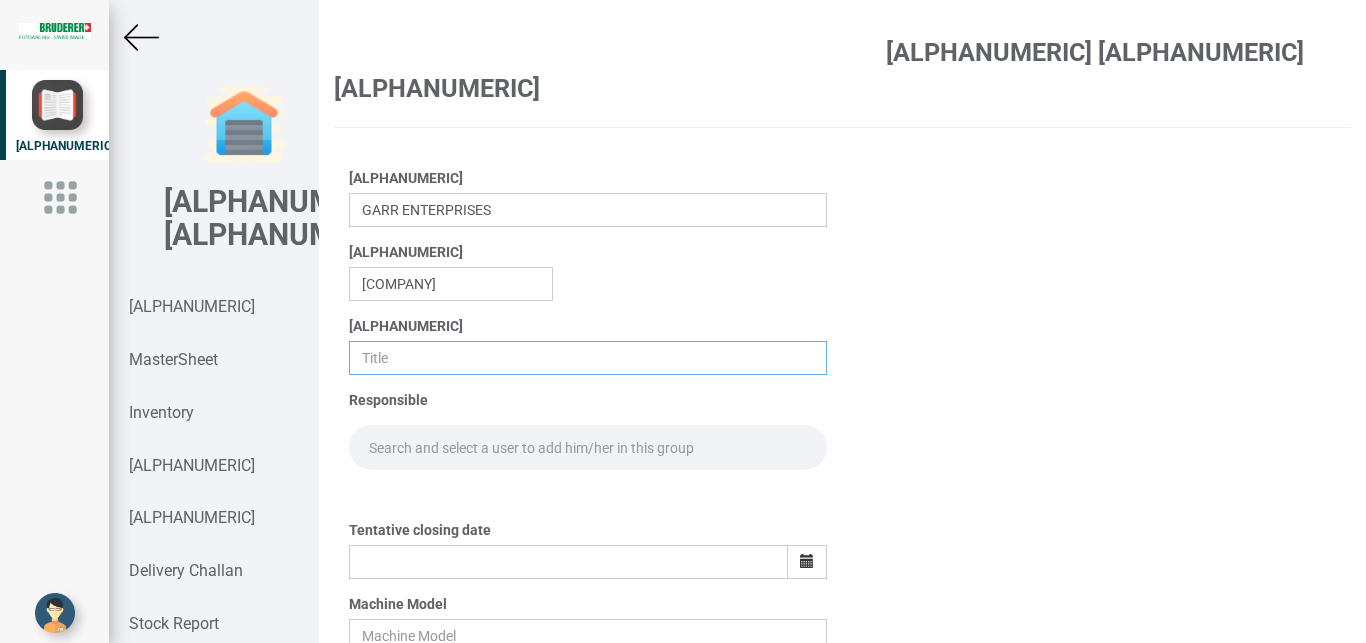 click at bounding box center (588, 358) 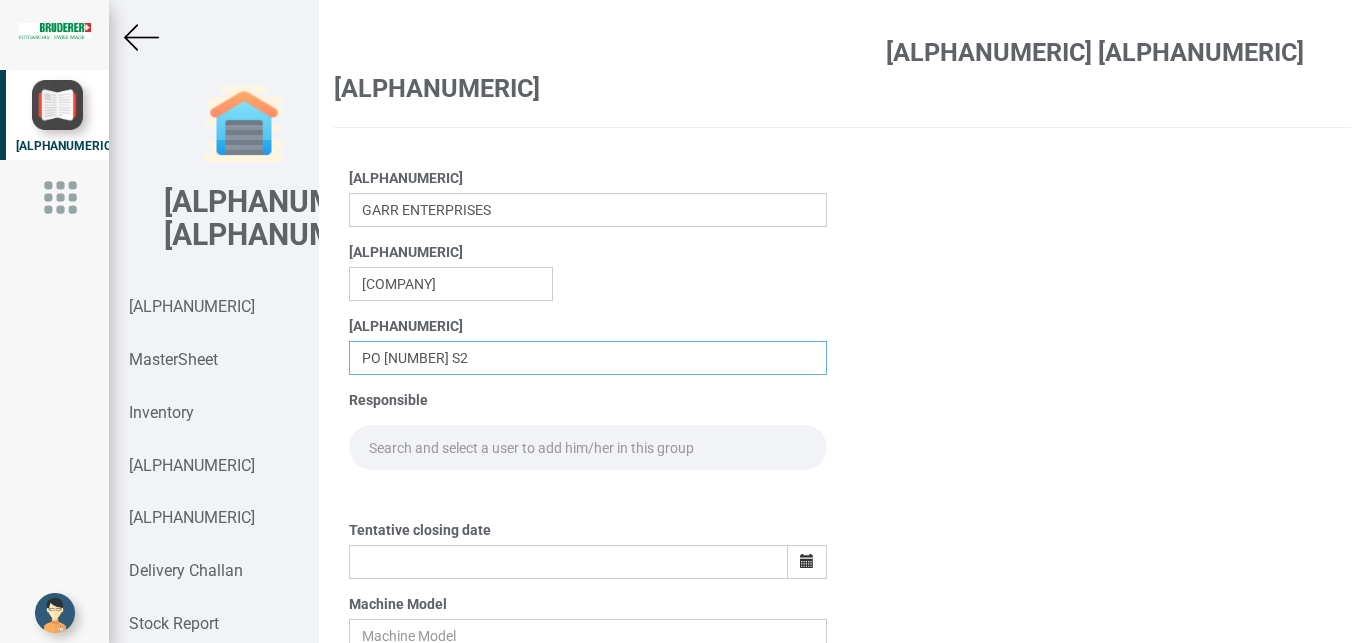 type on "PO [NUMBER] S2" 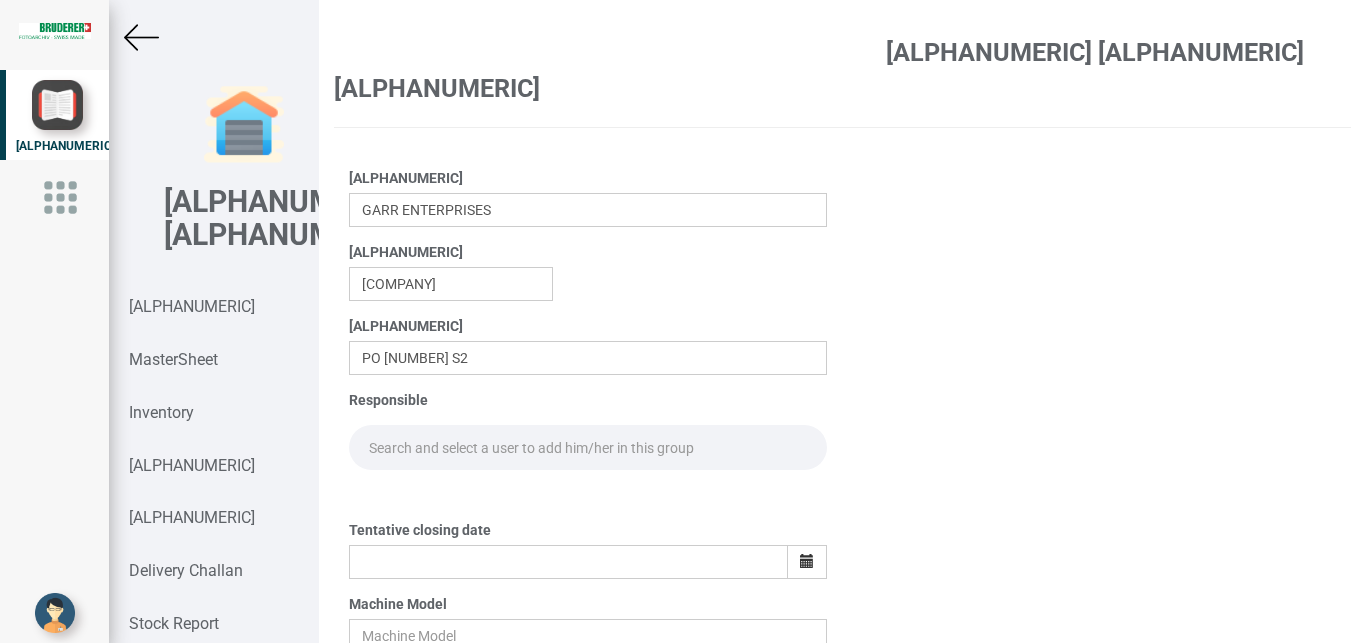click at bounding box center (588, 447) 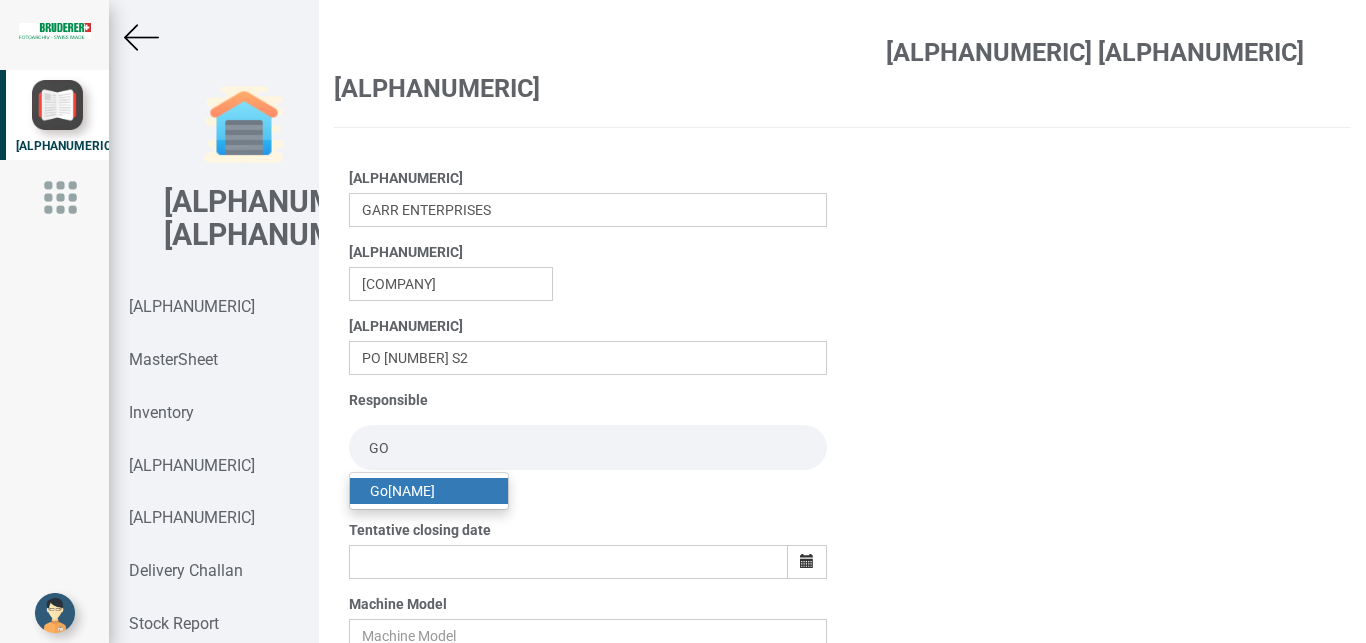type on "GO" 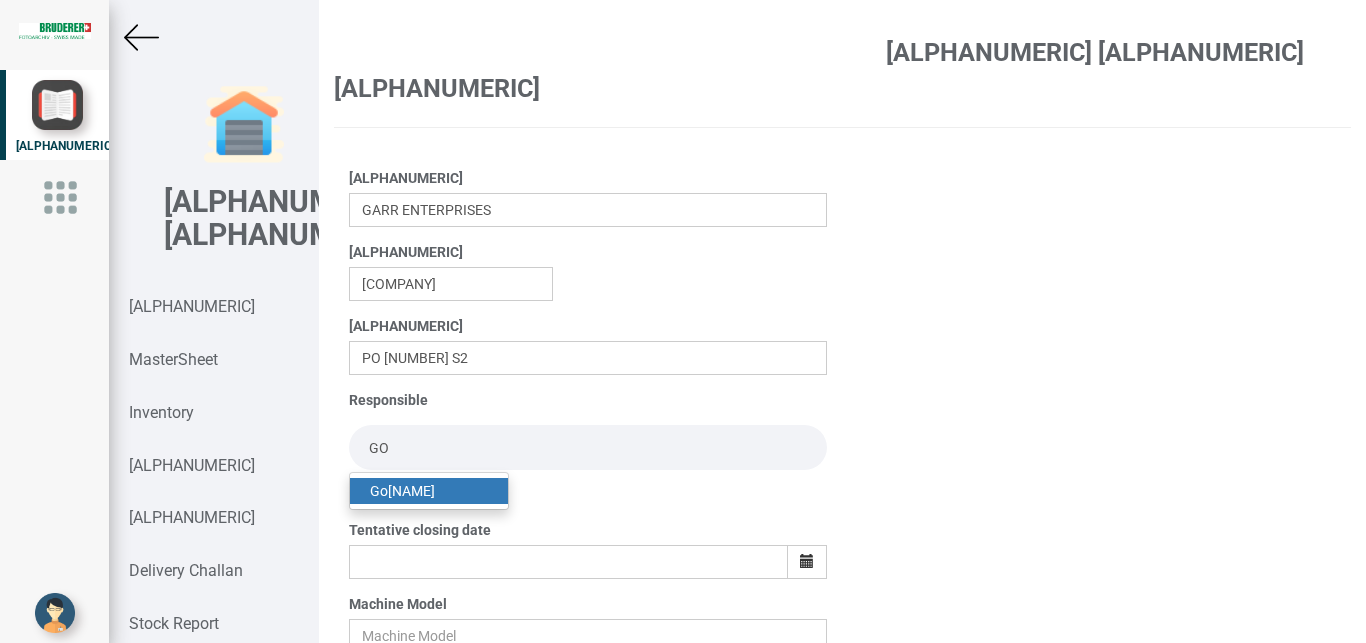 click on "[NAME]" at bounding box center (429, 491) 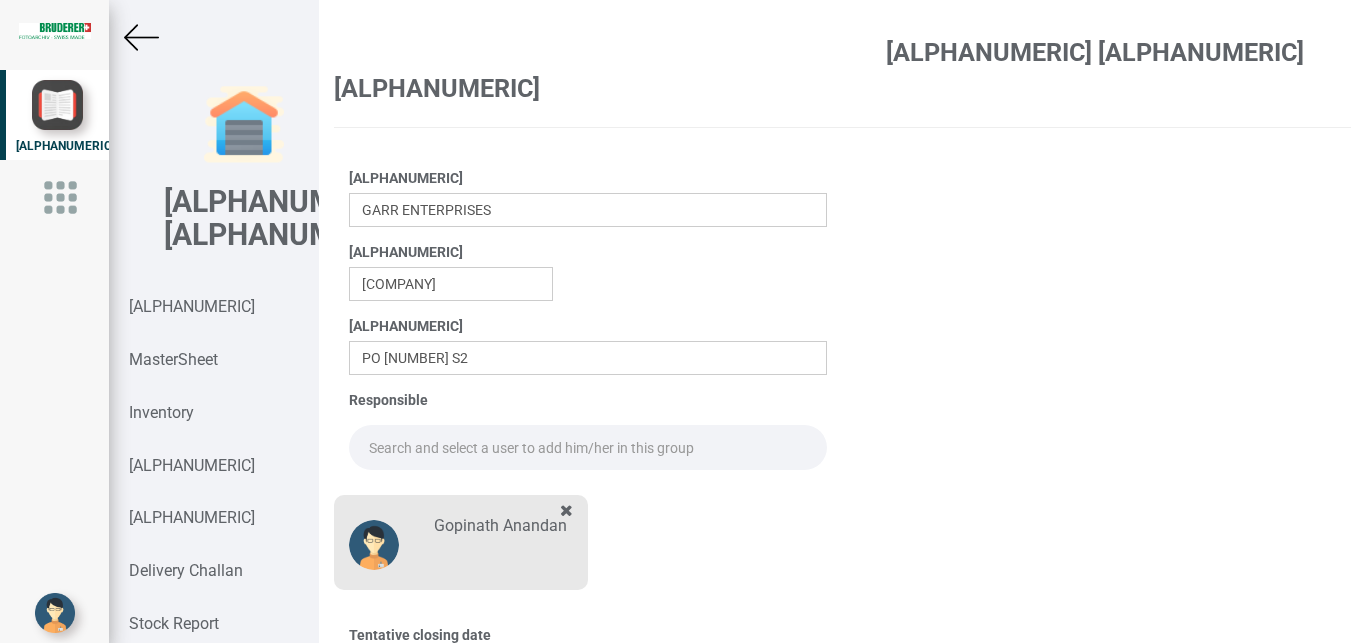 click at bounding box center [588, 447] 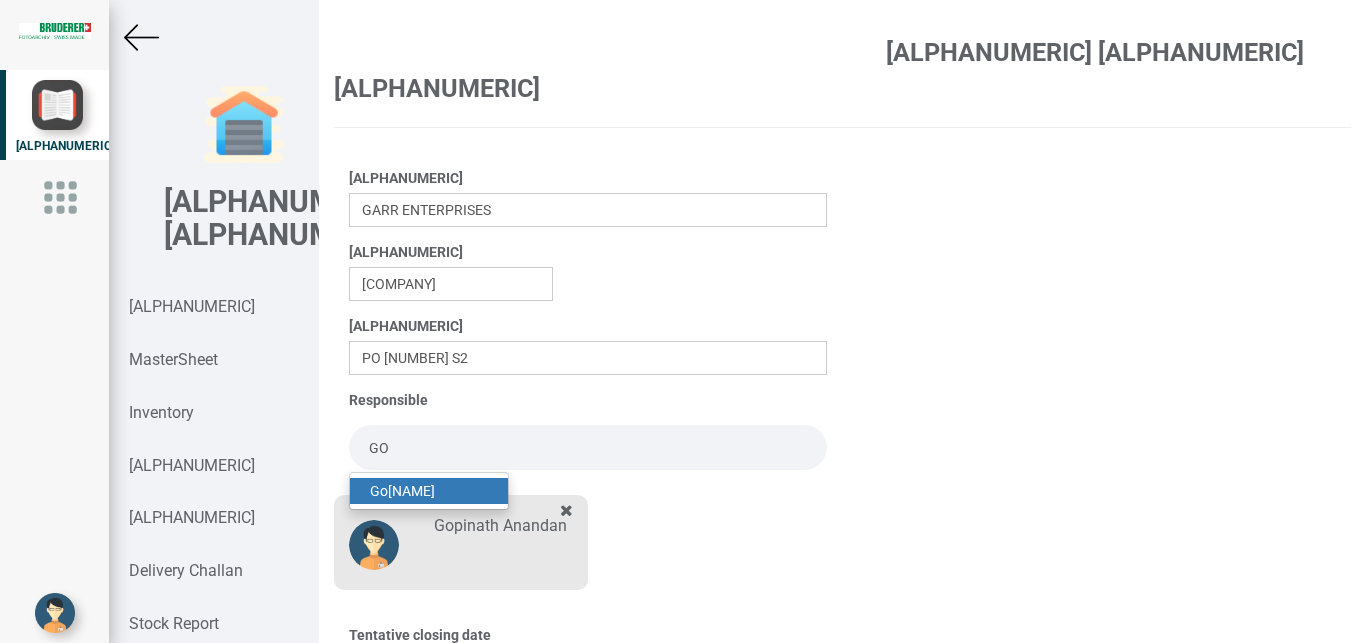 click on "[NAME]" at bounding box center (429, 491) 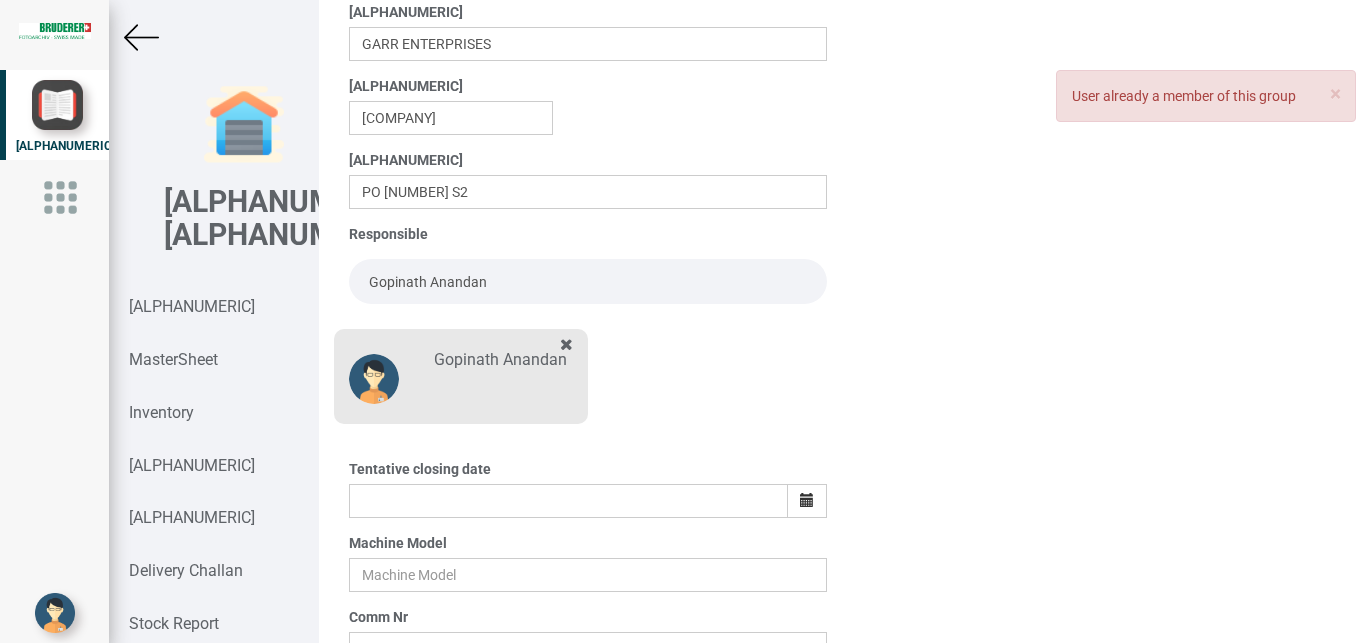 scroll, scrollTop: 197, scrollLeft: 0, axis: vertical 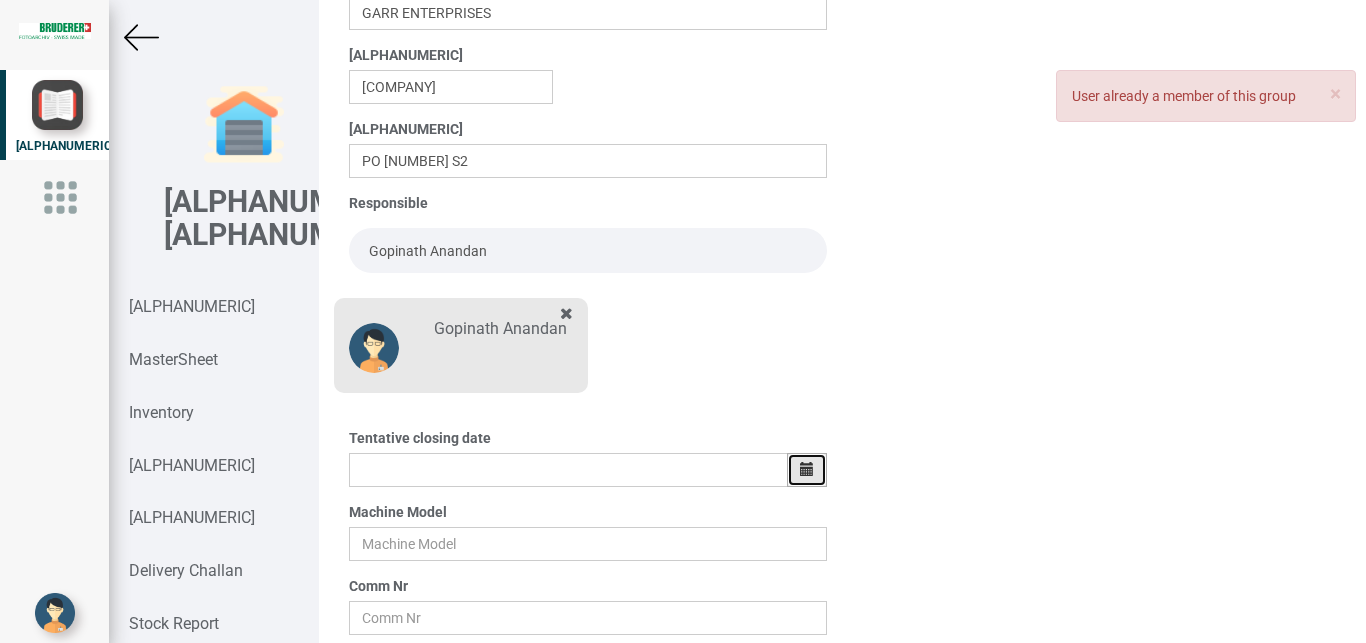 click at bounding box center [807, 469] 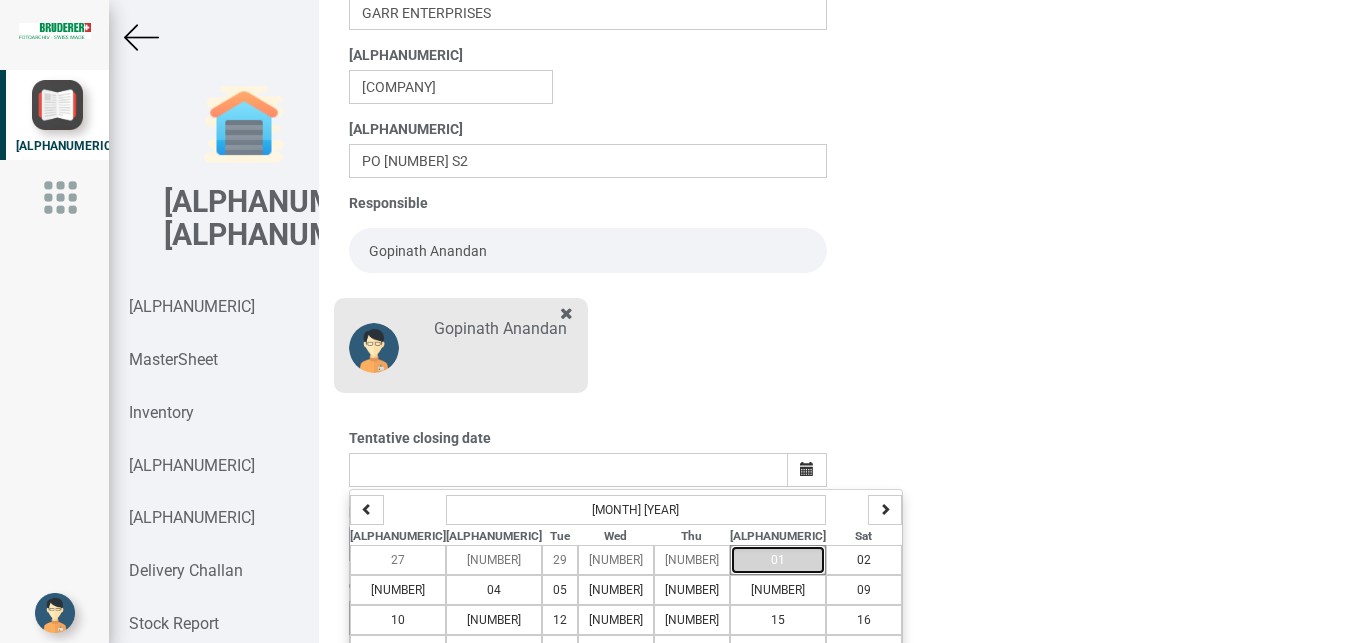 click on "01" at bounding box center [778, 560] 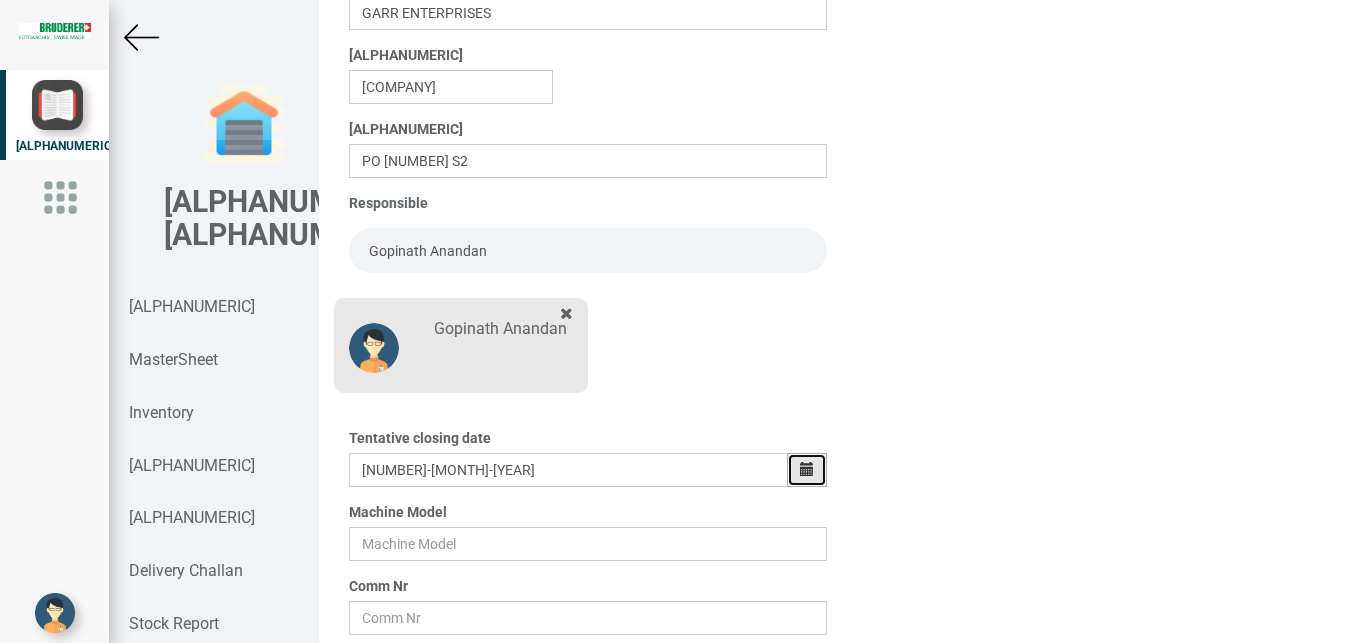 click at bounding box center [807, 469] 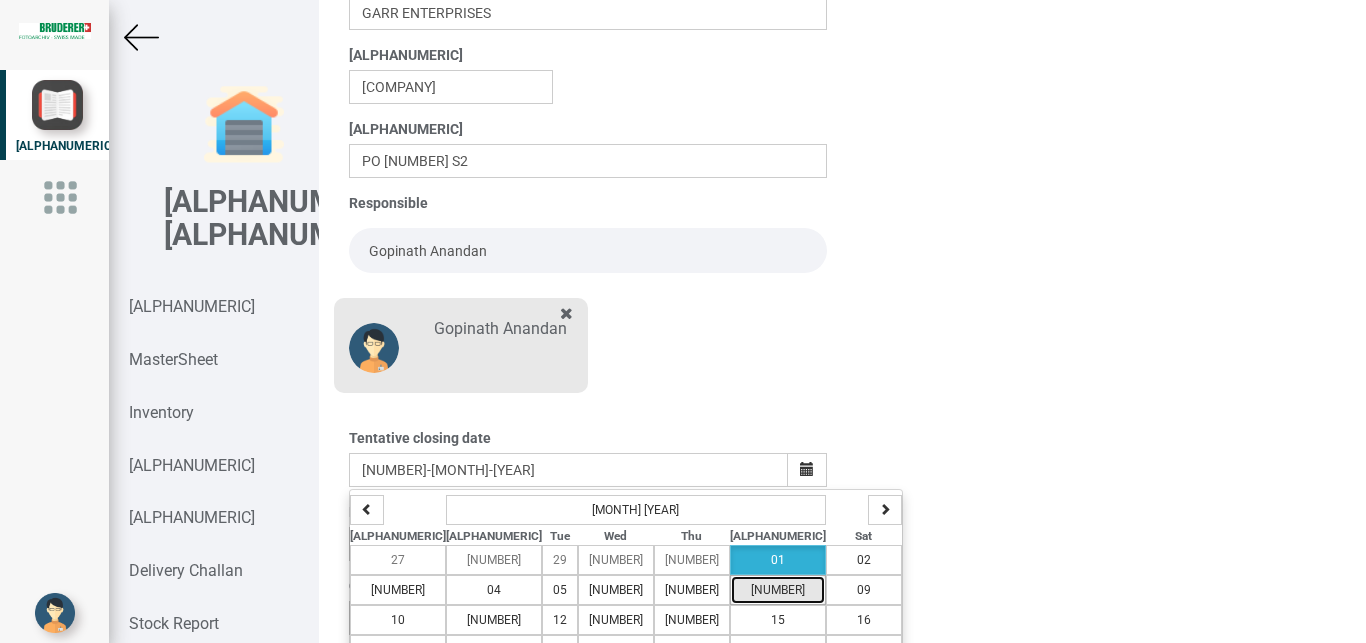 click on "[NUMBER]" at bounding box center (778, 590) 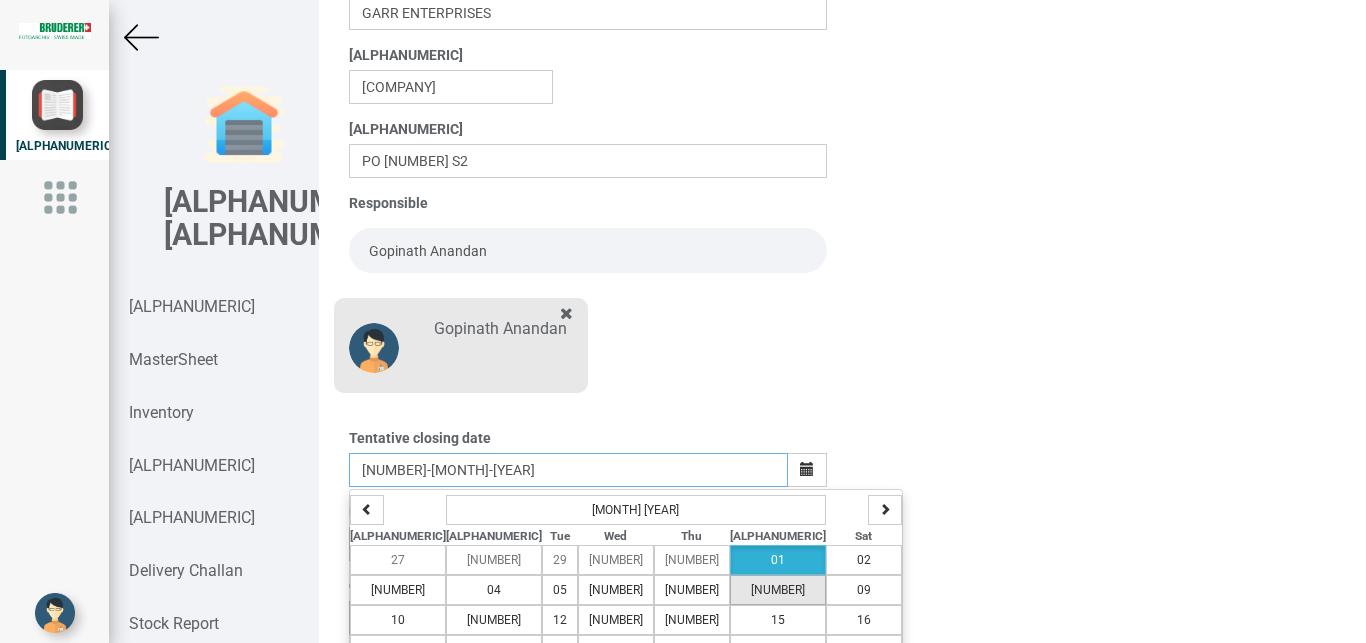 type on "[DATE]" 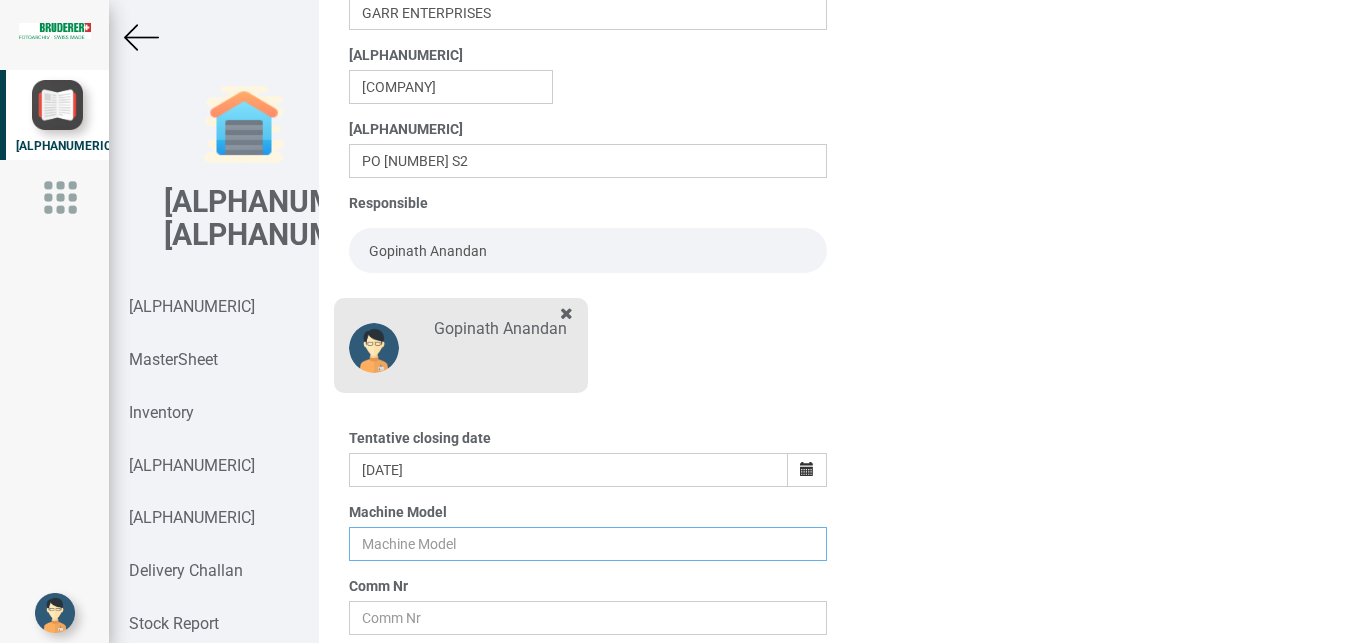click at bounding box center [588, 544] 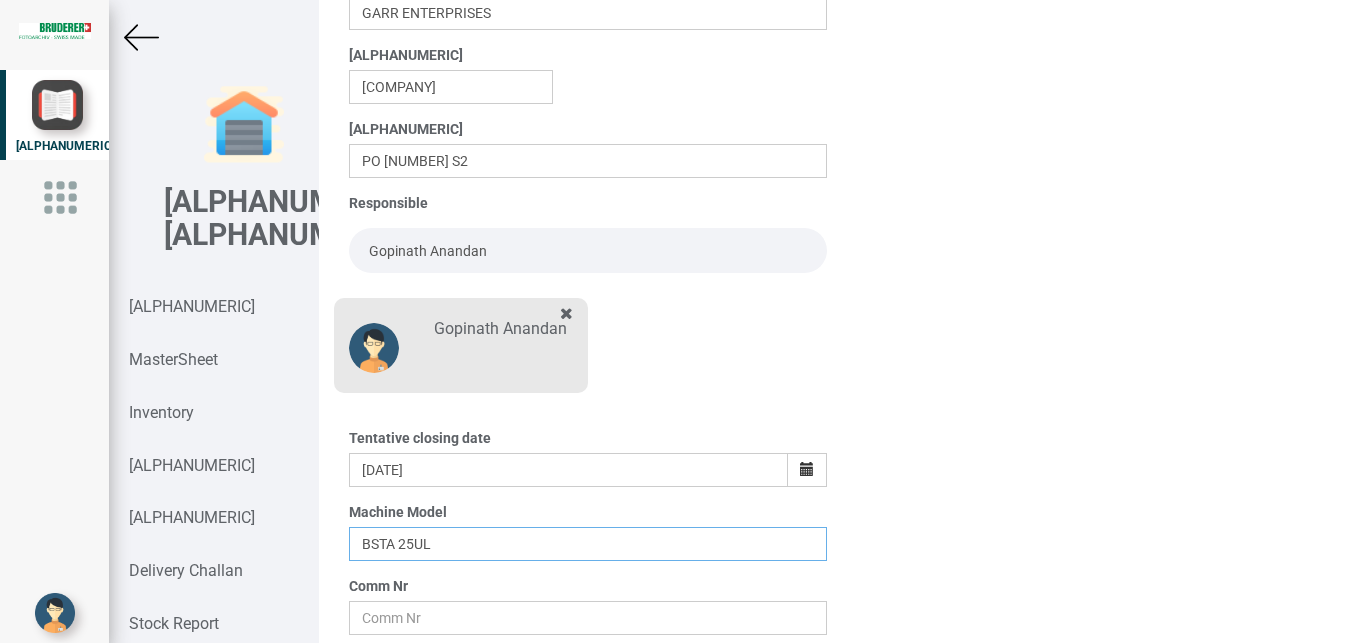 type on "BSTA 25UL" 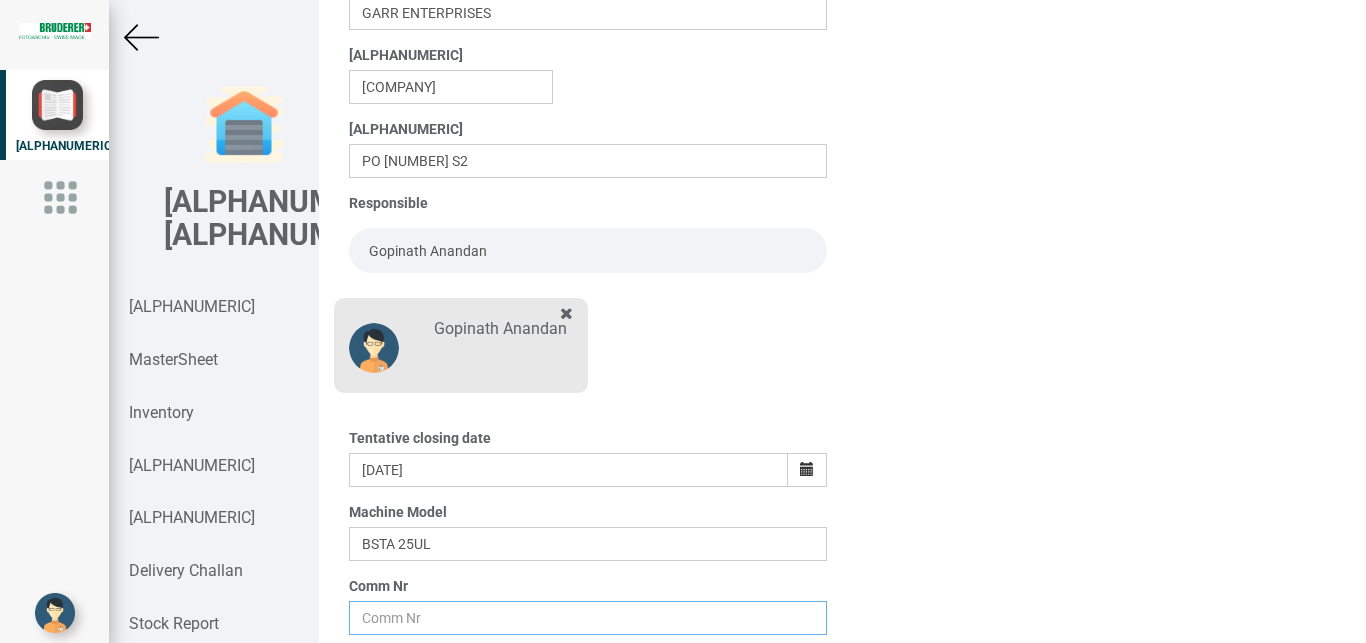 click at bounding box center [588, 618] 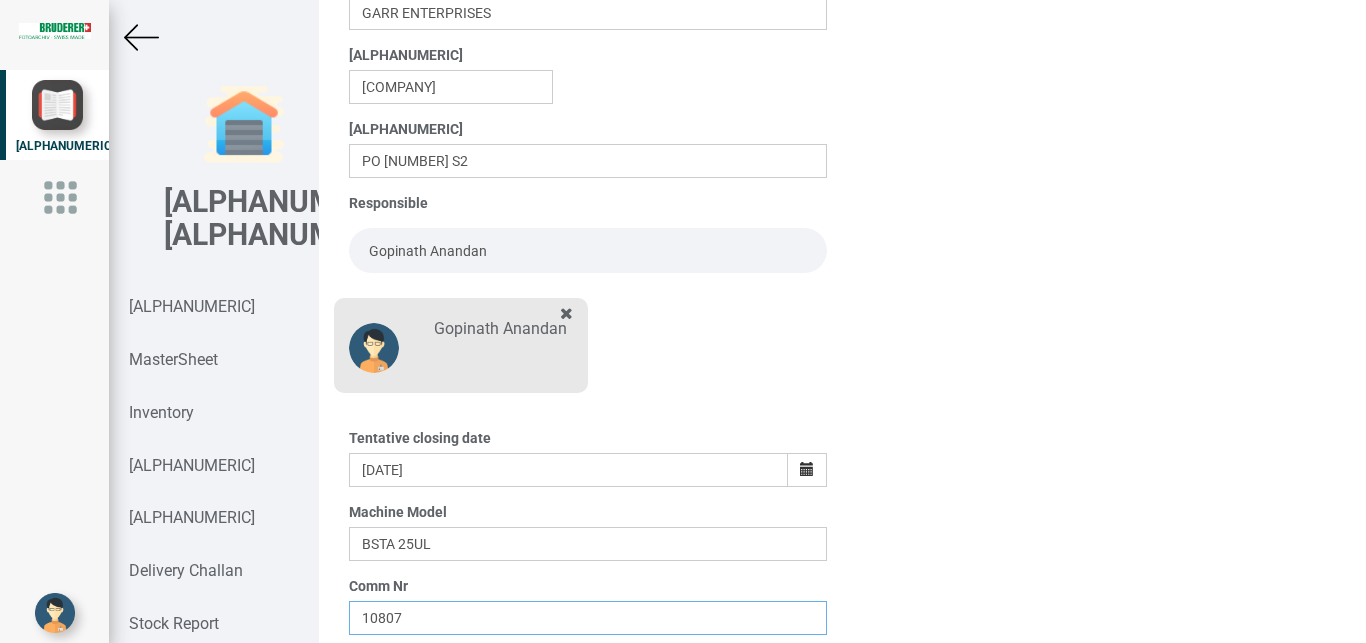 scroll, scrollTop: 350, scrollLeft: 0, axis: vertical 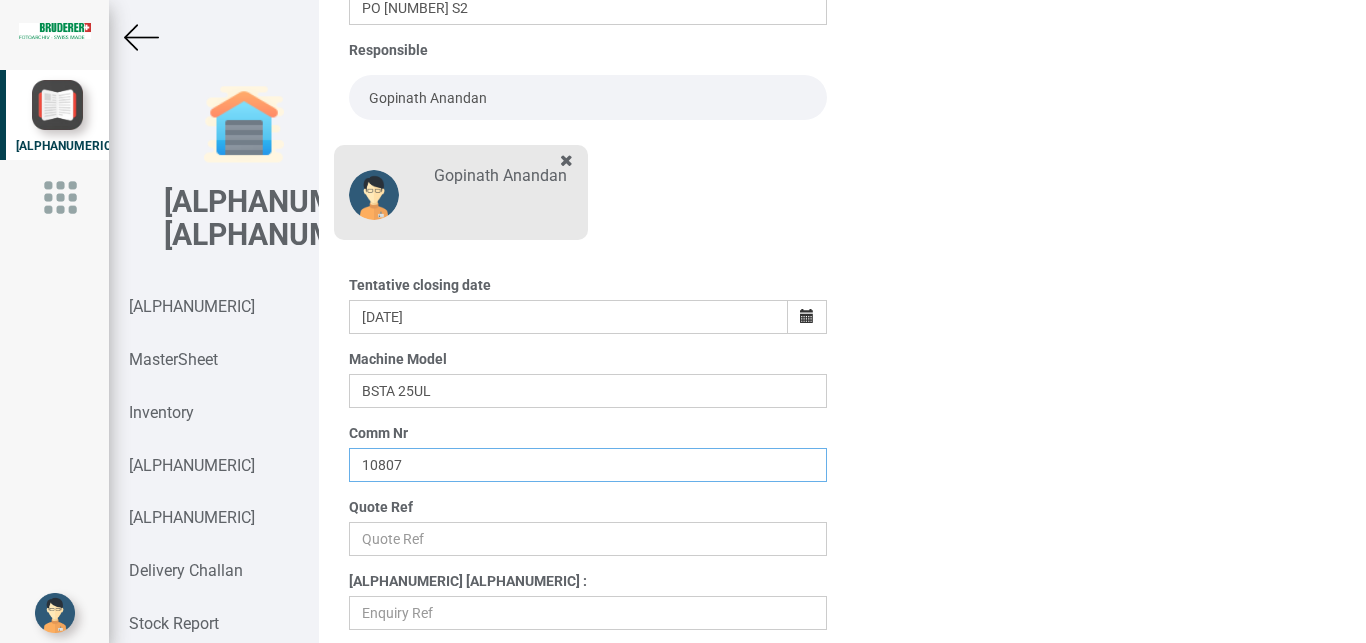 type on "10807" 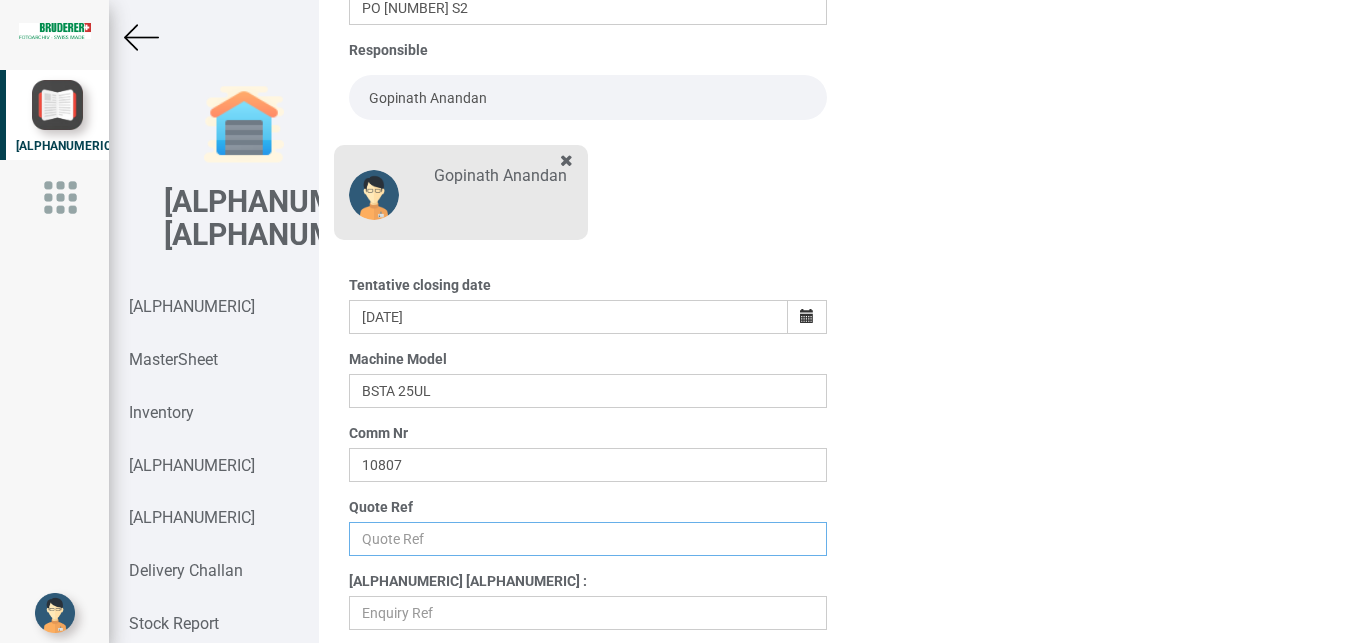 click at bounding box center [588, 539] 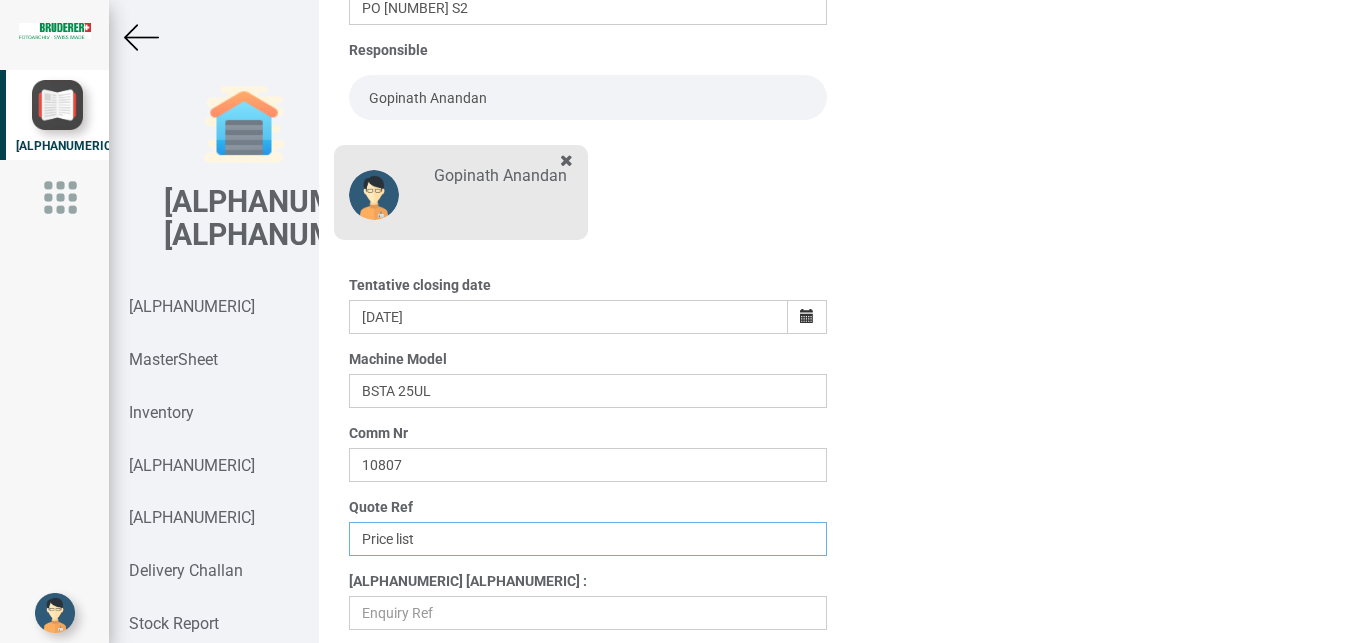 type on "Price list" 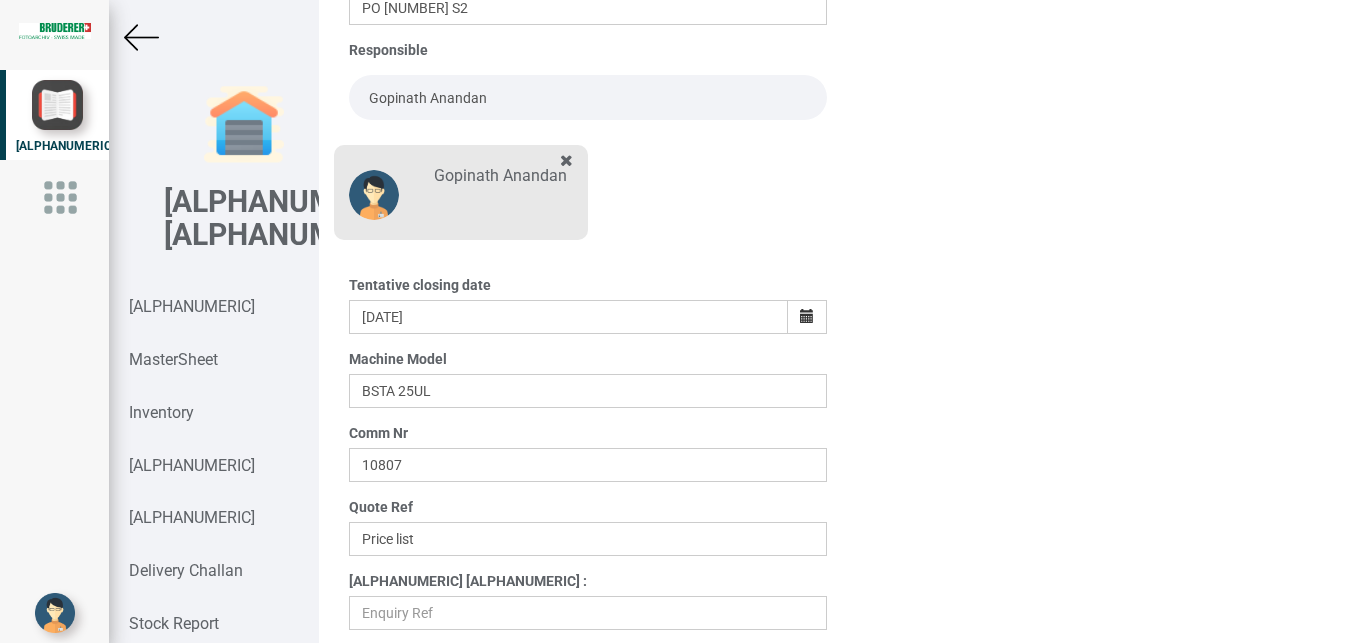 click on "Save" at bounding box center (799, 662) 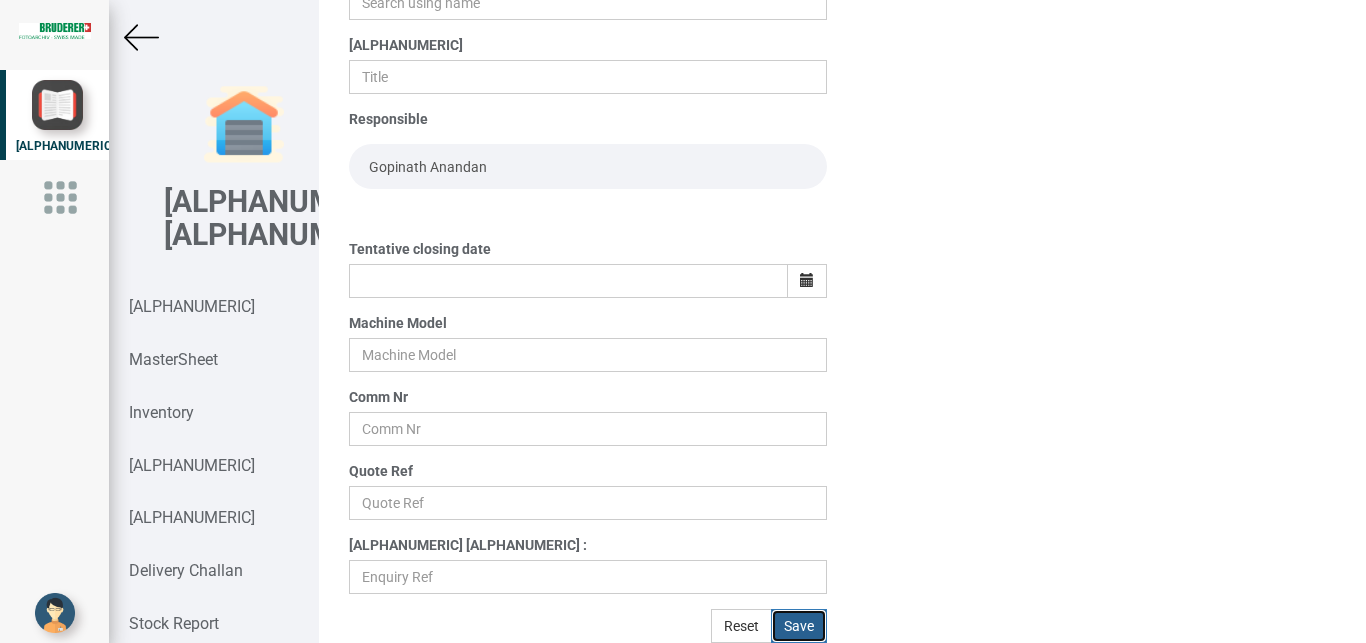 scroll, scrollTop: 245, scrollLeft: 0, axis: vertical 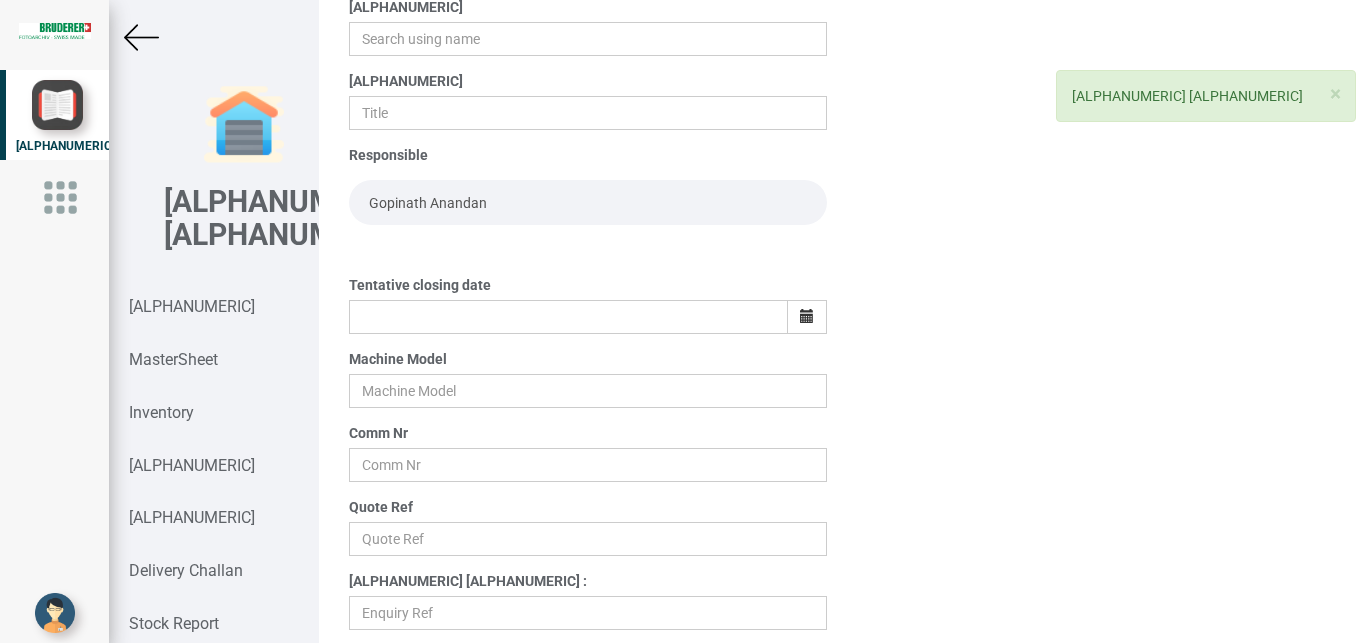 click at bounding box center [141, 37] 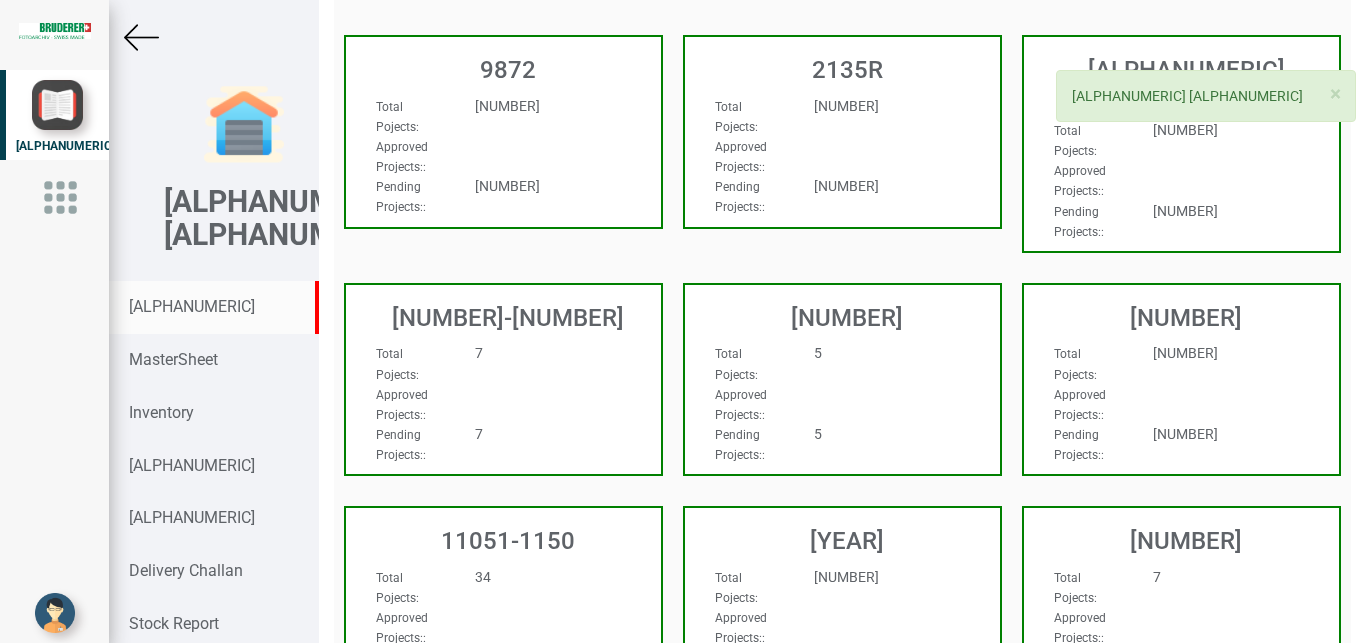 scroll, scrollTop: 0, scrollLeft: 0, axis: both 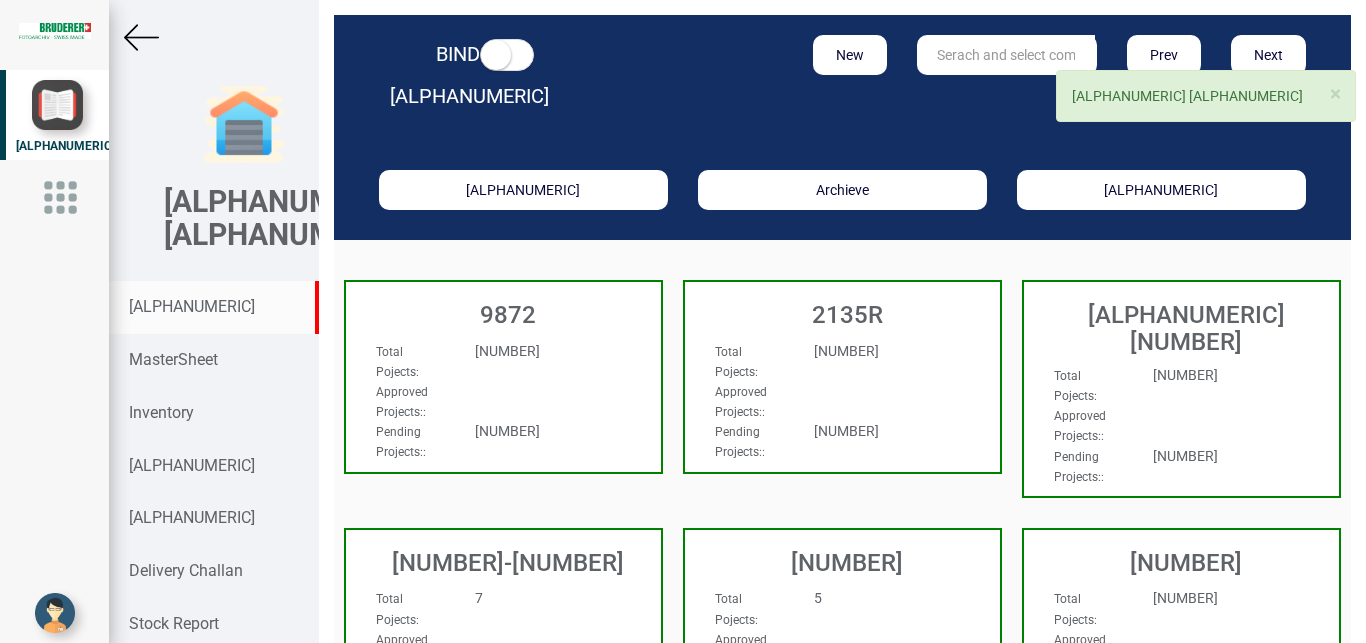 click at bounding box center [1006, 55] 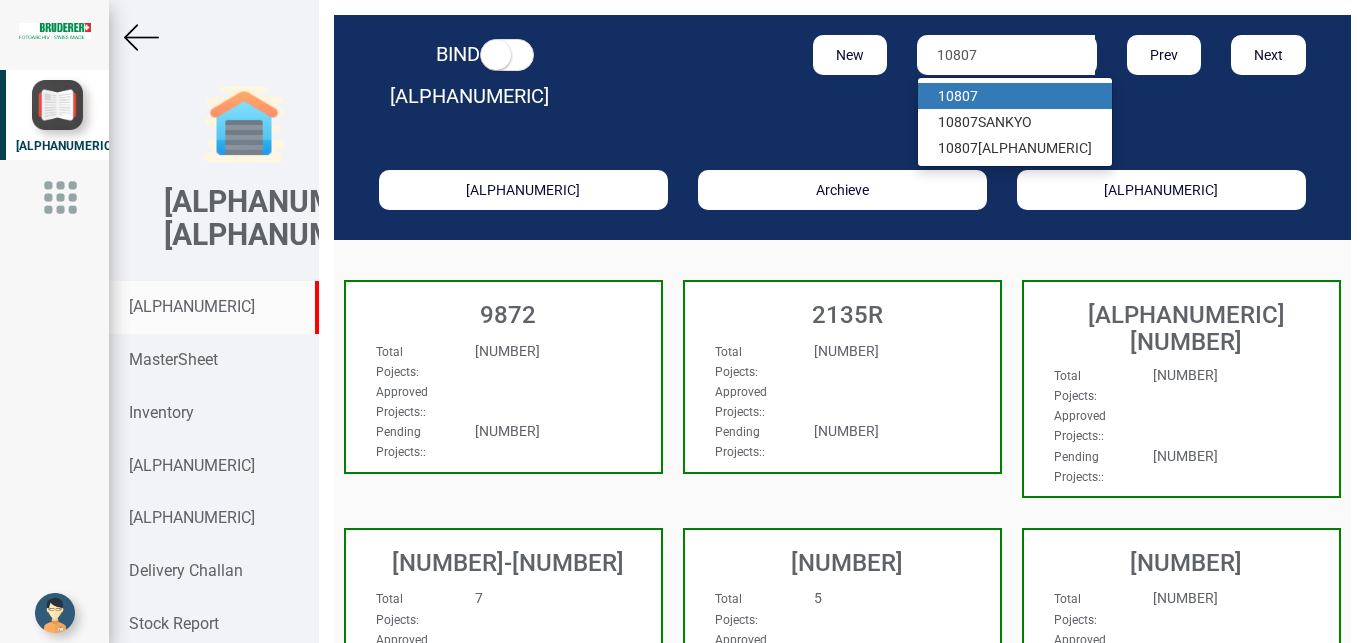 type on "10807" 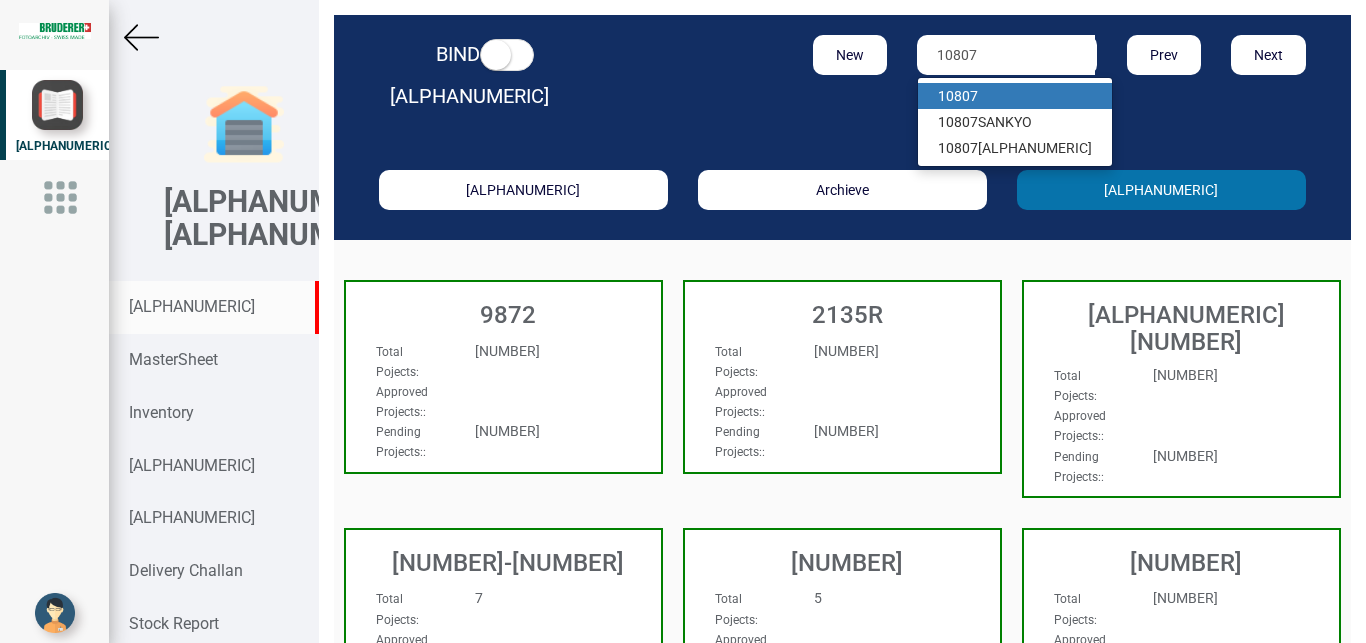 click on "10807" at bounding box center [958, 96] 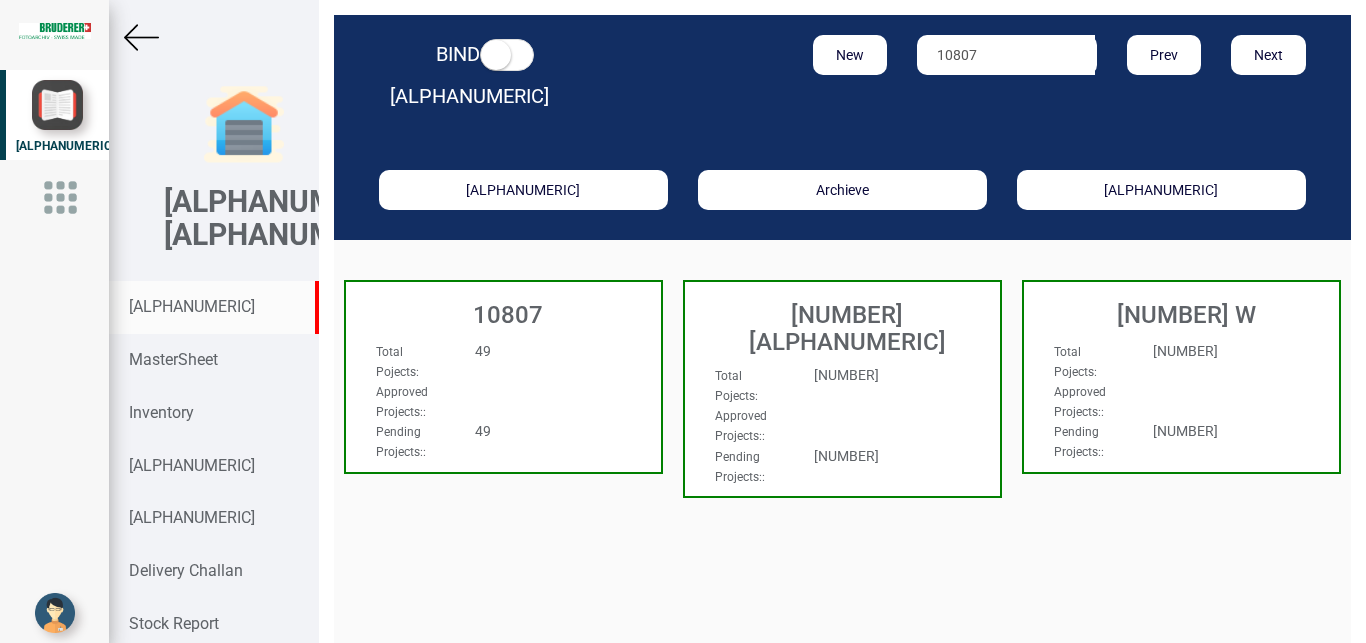 click on "Total Pojects  :
[NUMBER]" at bounding box center [480, 361] 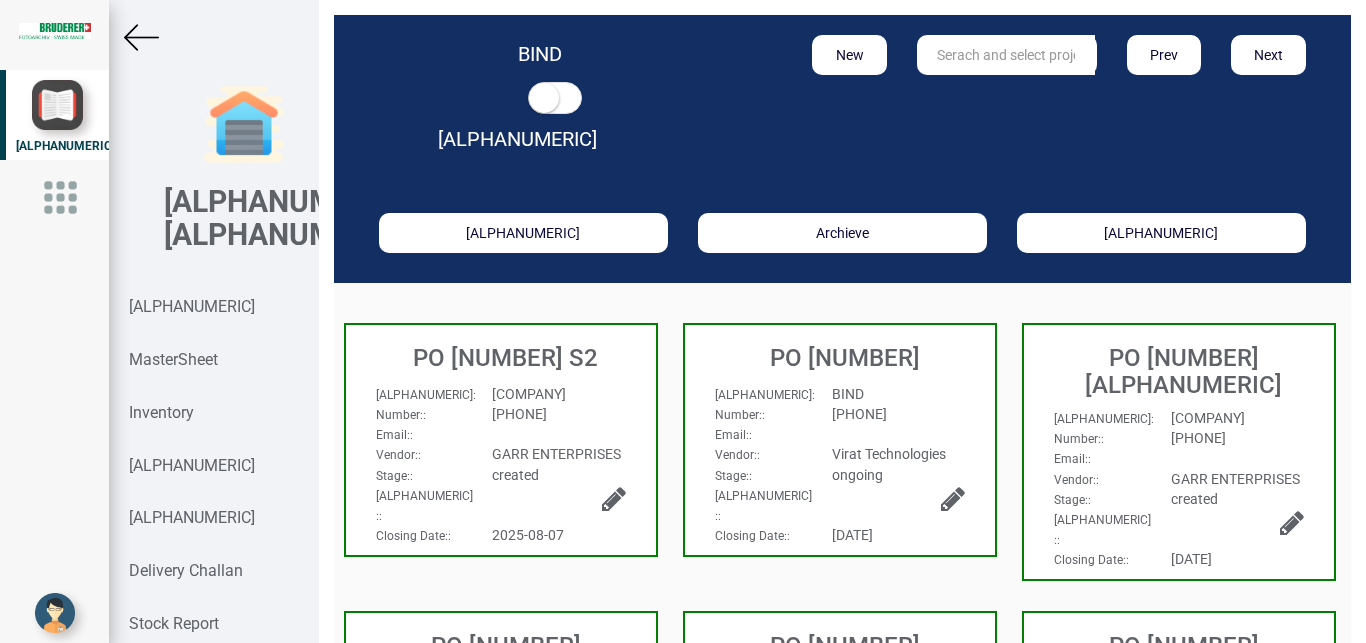 click on "[COMPANY]" at bounding box center [1179, 418] 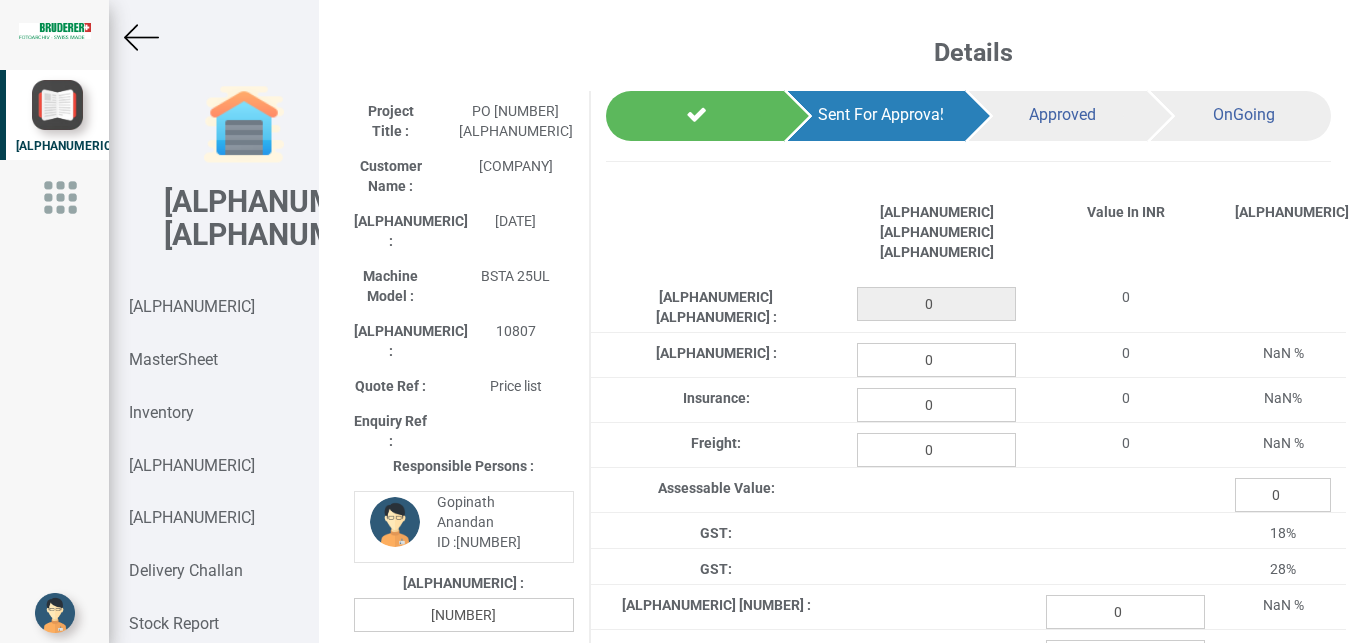 type on "[NUMBER]." 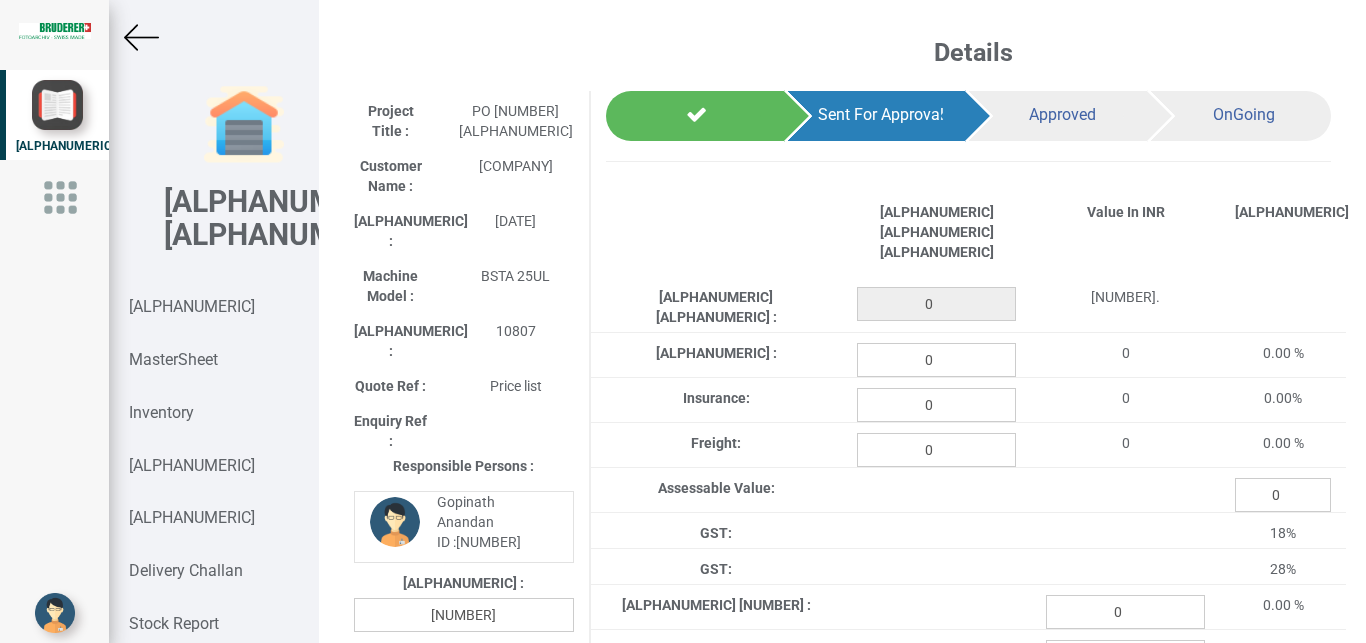 click at bounding box center [141, 37] 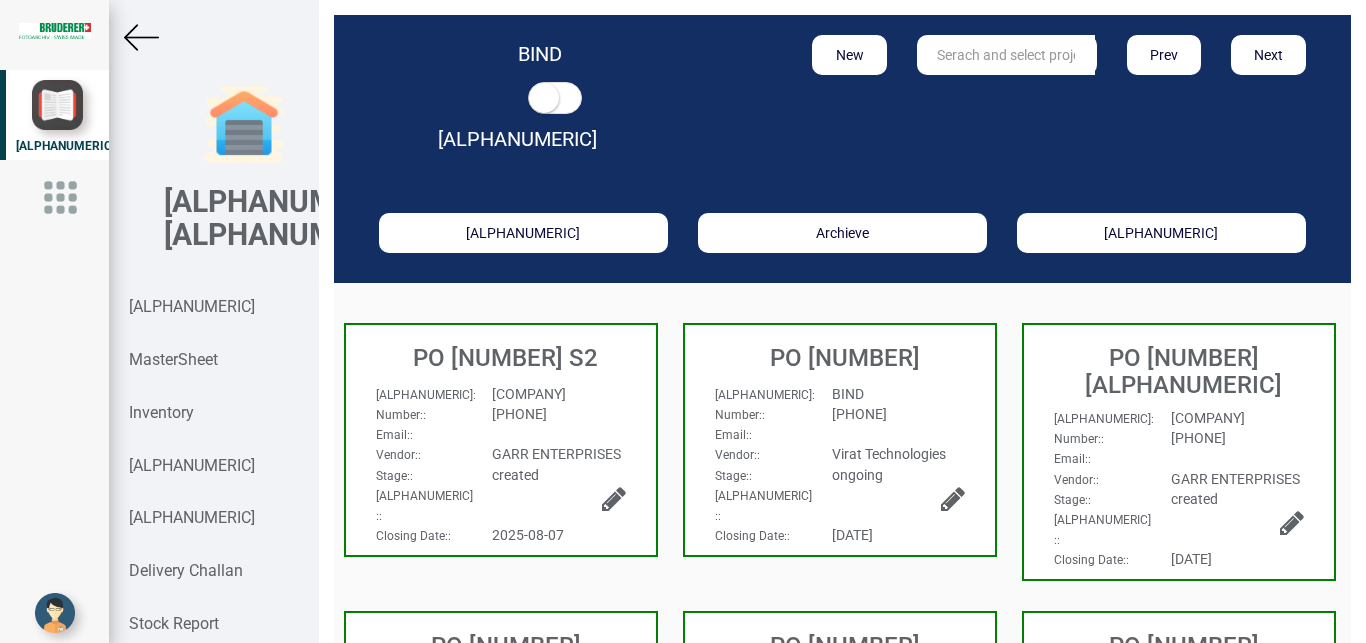 click on "[COMPANY]" at bounding box center (529, 394) 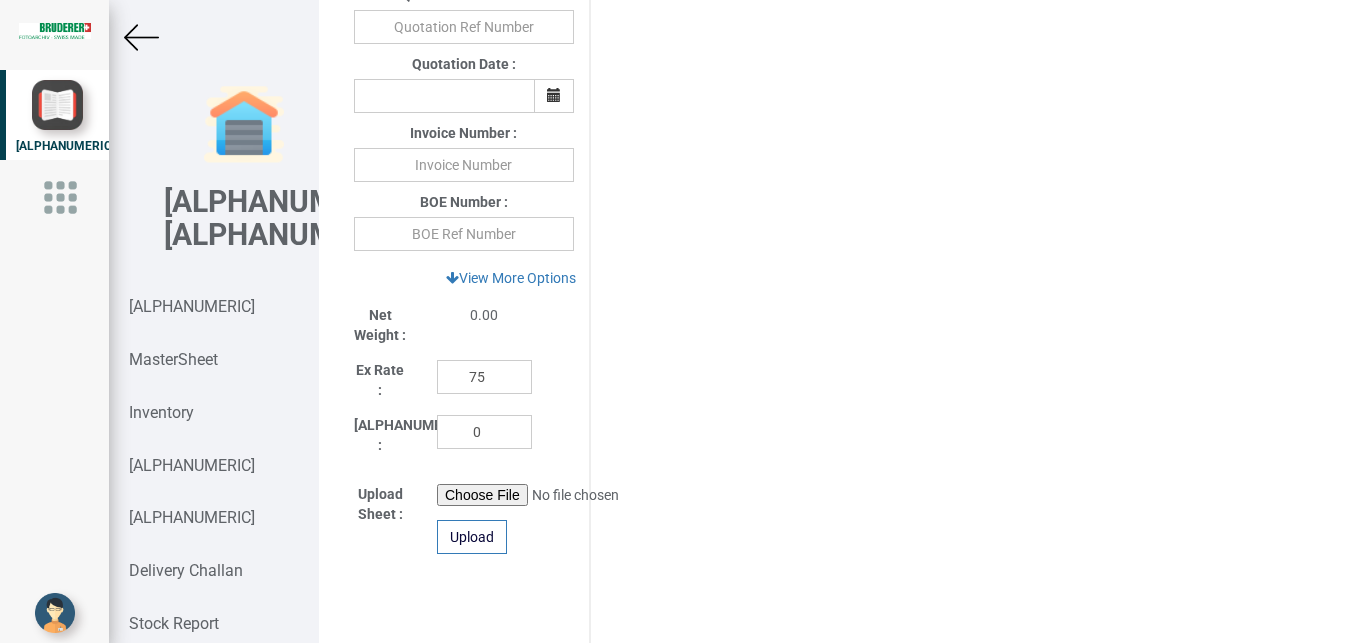 scroll, scrollTop: 846, scrollLeft: 0, axis: vertical 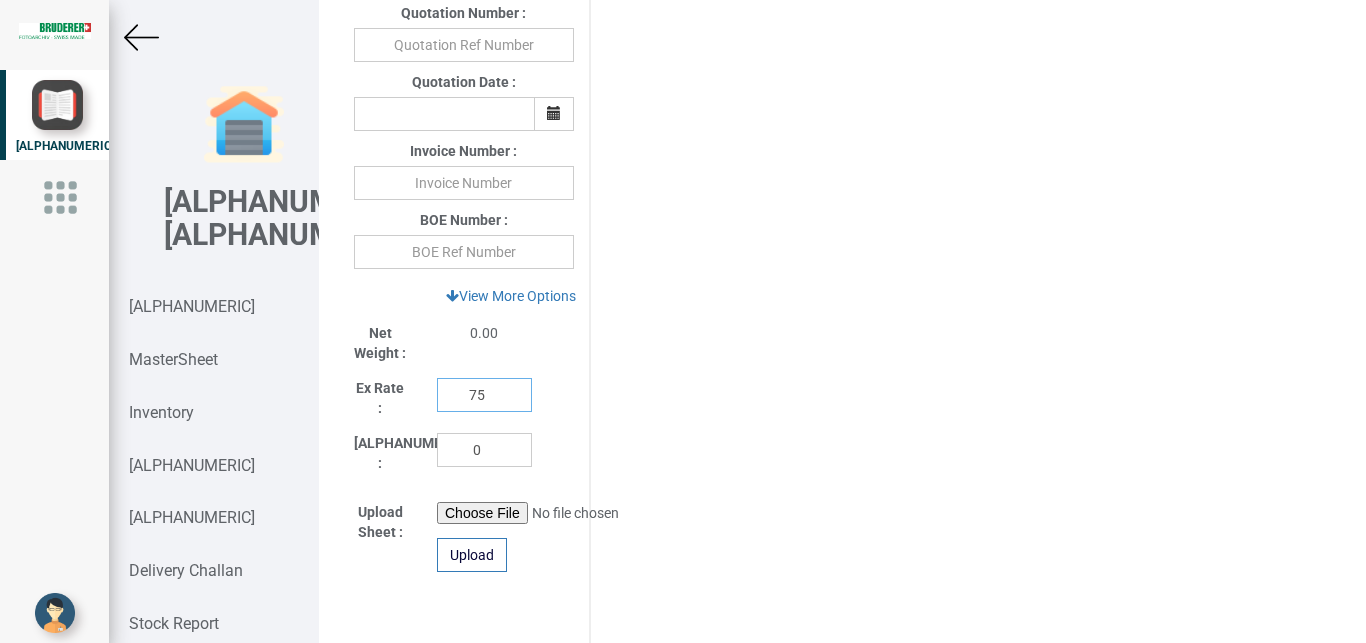 drag, startPoint x: 489, startPoint y: 388, endPoint x: 423, endPoint y: 387, distance: 66.007576 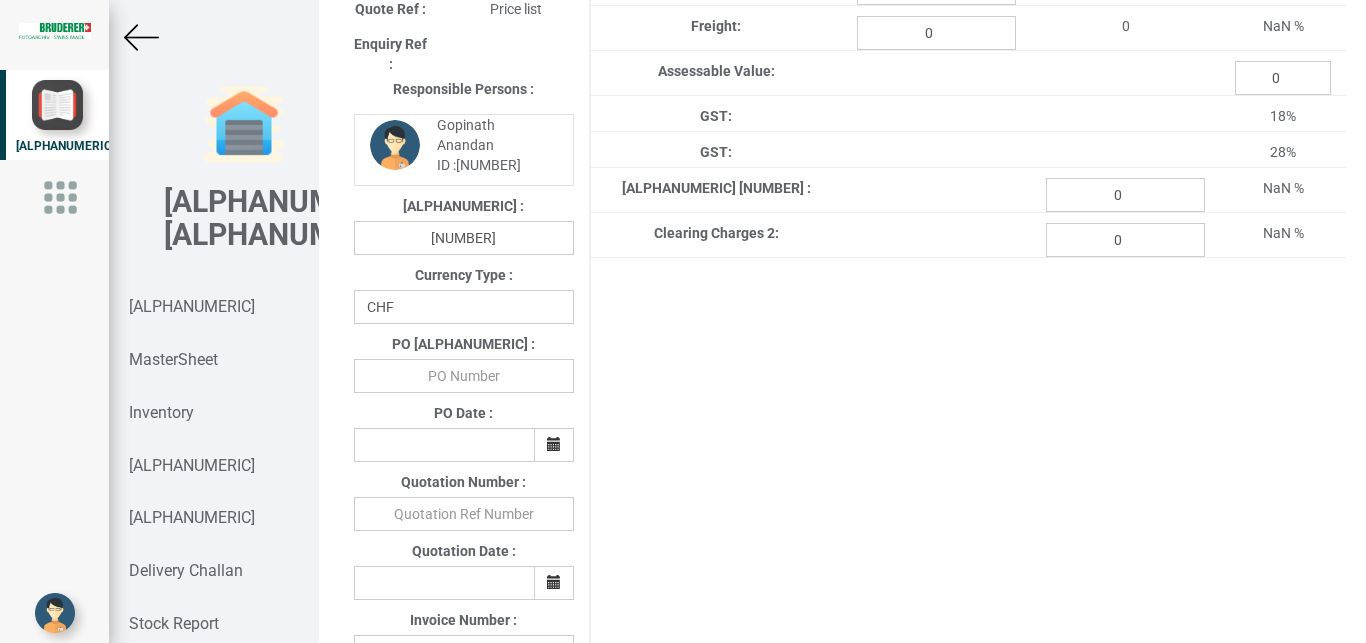 scroll, scrollTop: 374, scrollLeft: 0, axis: vertical 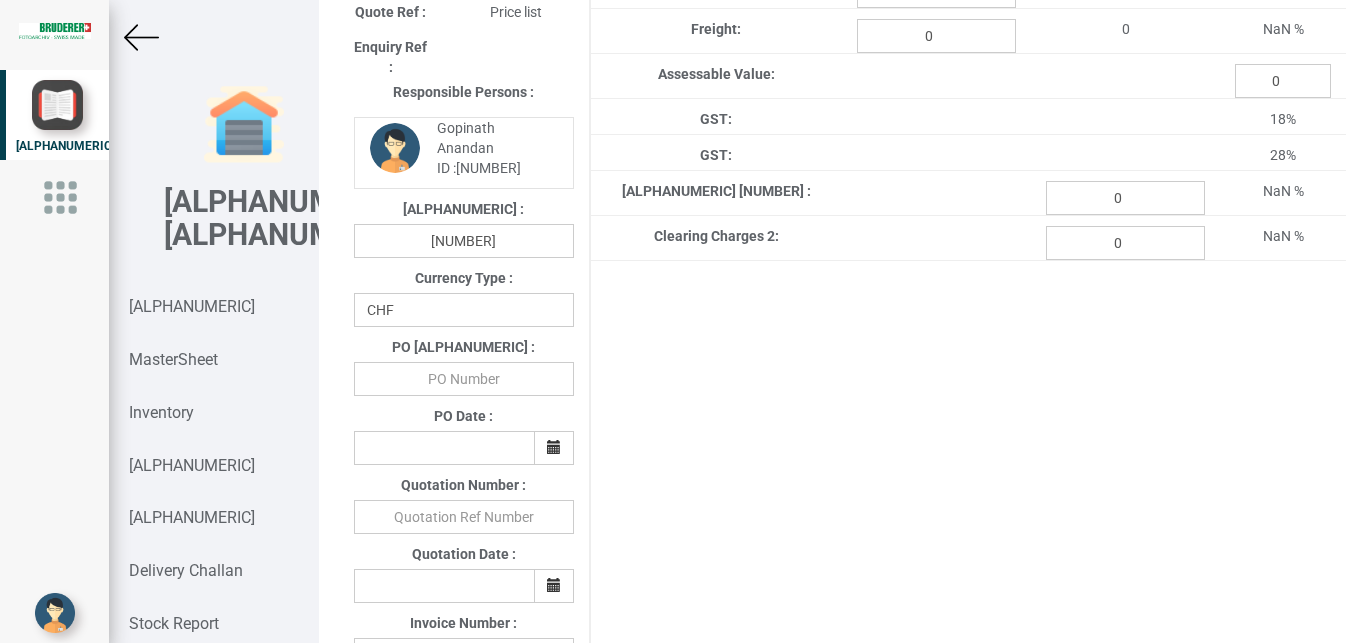 type on "[NUMBER]" 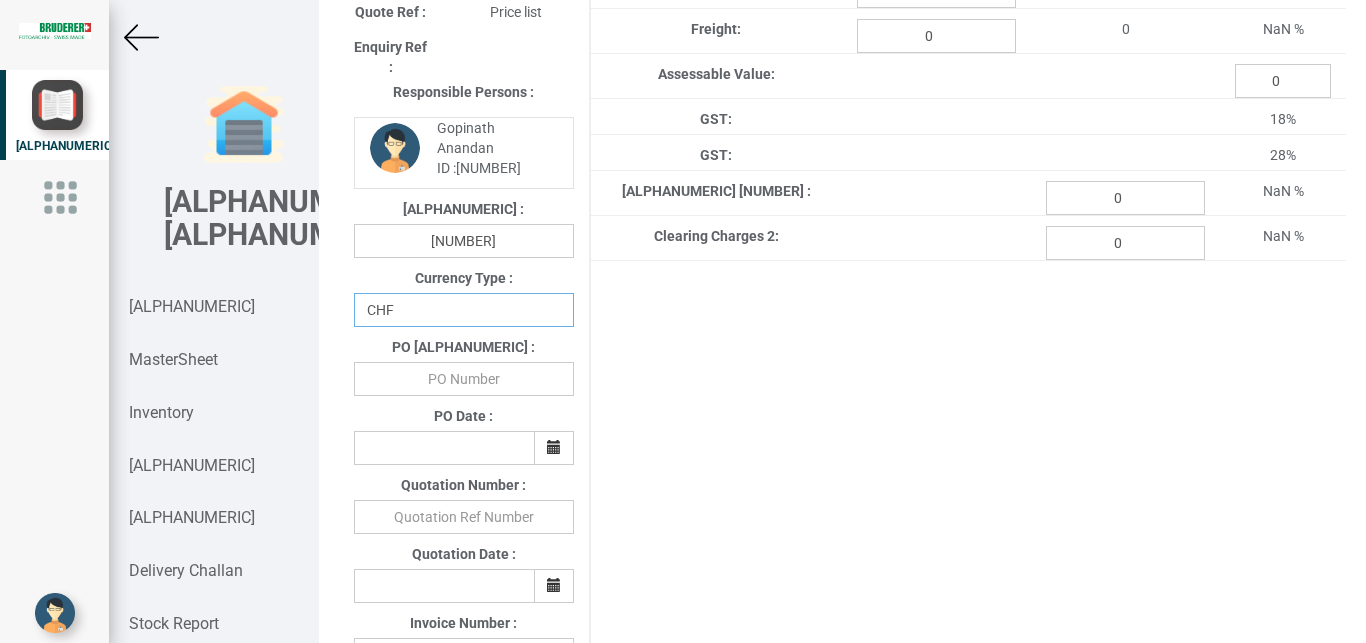 click on "[ALPHANUMERIC]
[ALPHANUMERIC]
[ALPHANUMERIC]
[ALPHANUMERIC]
[ALPHANUMERIC]
[ALPHANUMERIC]
[ALPHANUMERIC]
[ALPHANUMERIC]" at bounding box center (464, 310) 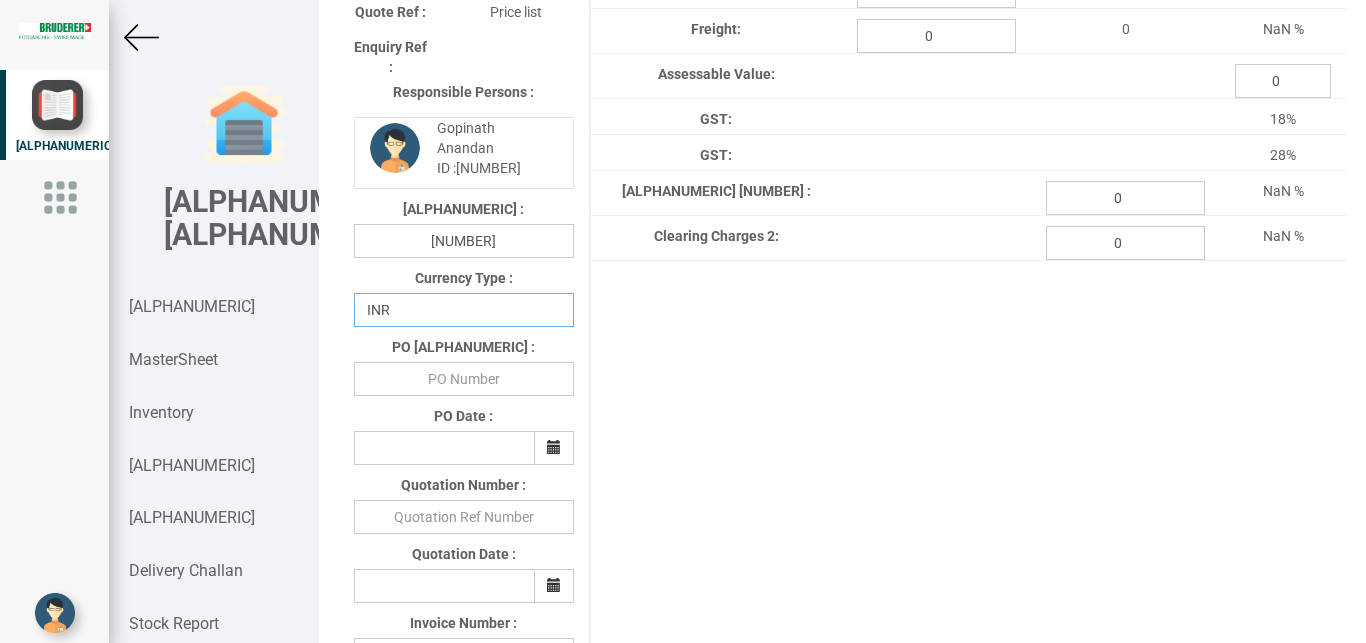 click on "INR" at bounding box center (0, 0) 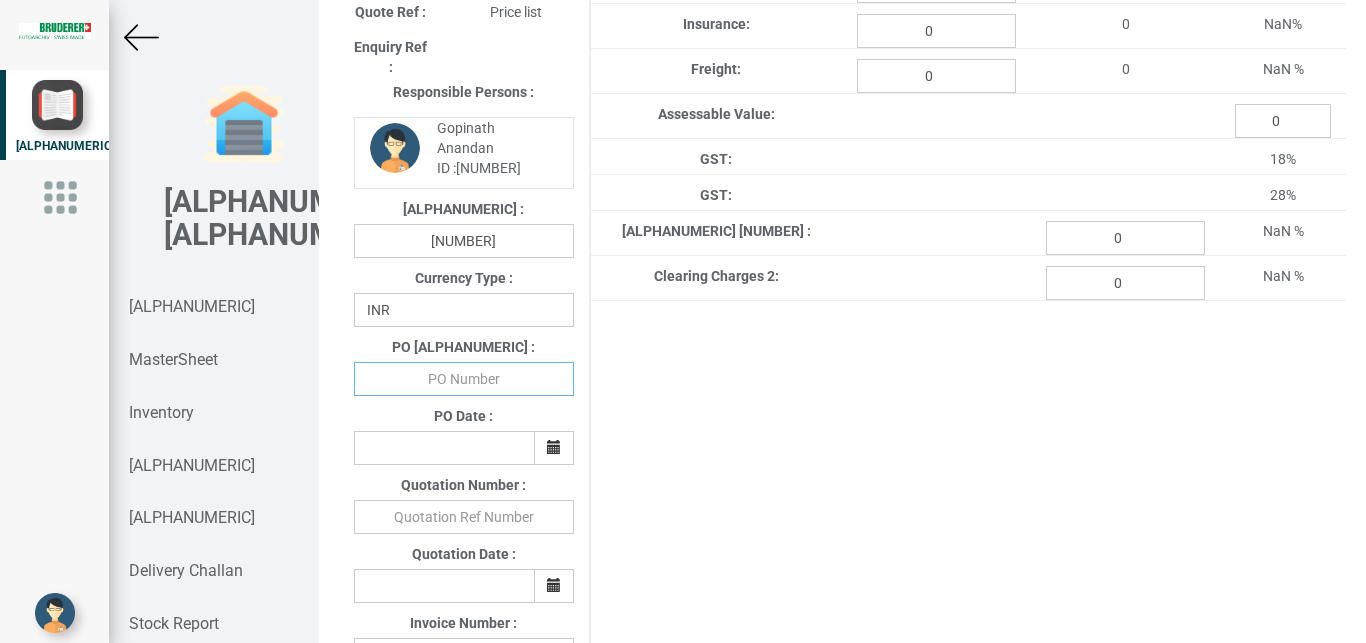 click at bounding box center (464, 379) 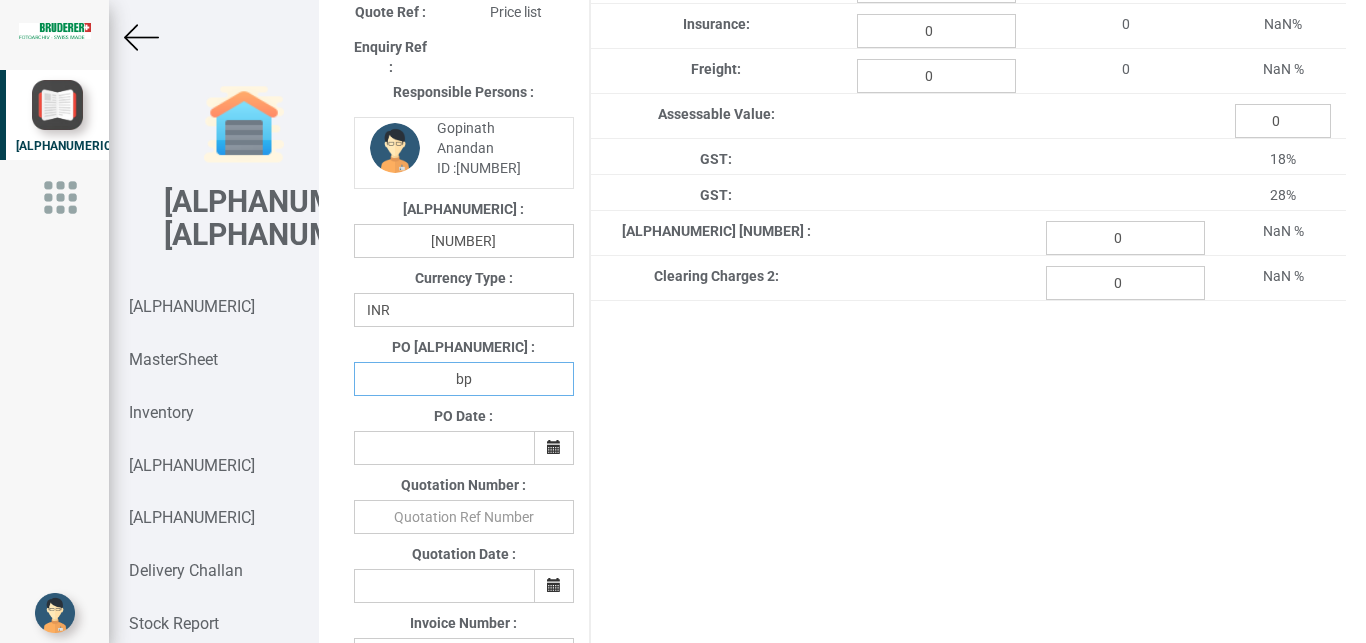 type on "b" 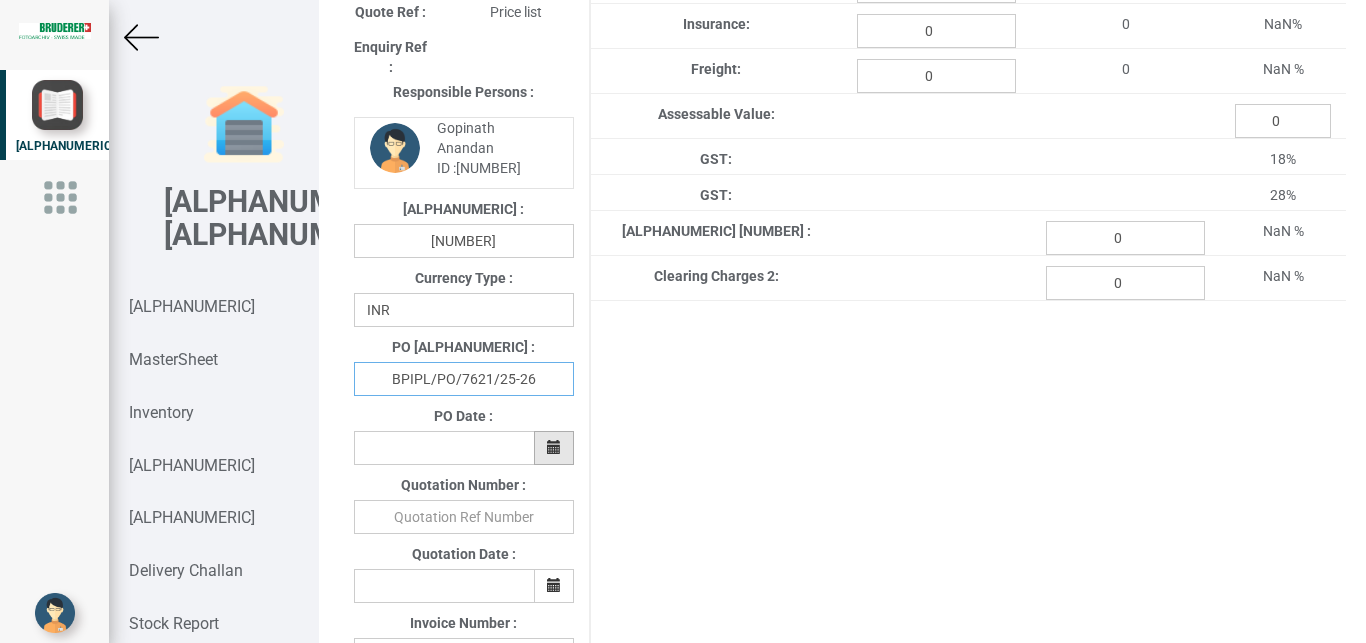 type on "BPIPL/PO/7621/25-26" 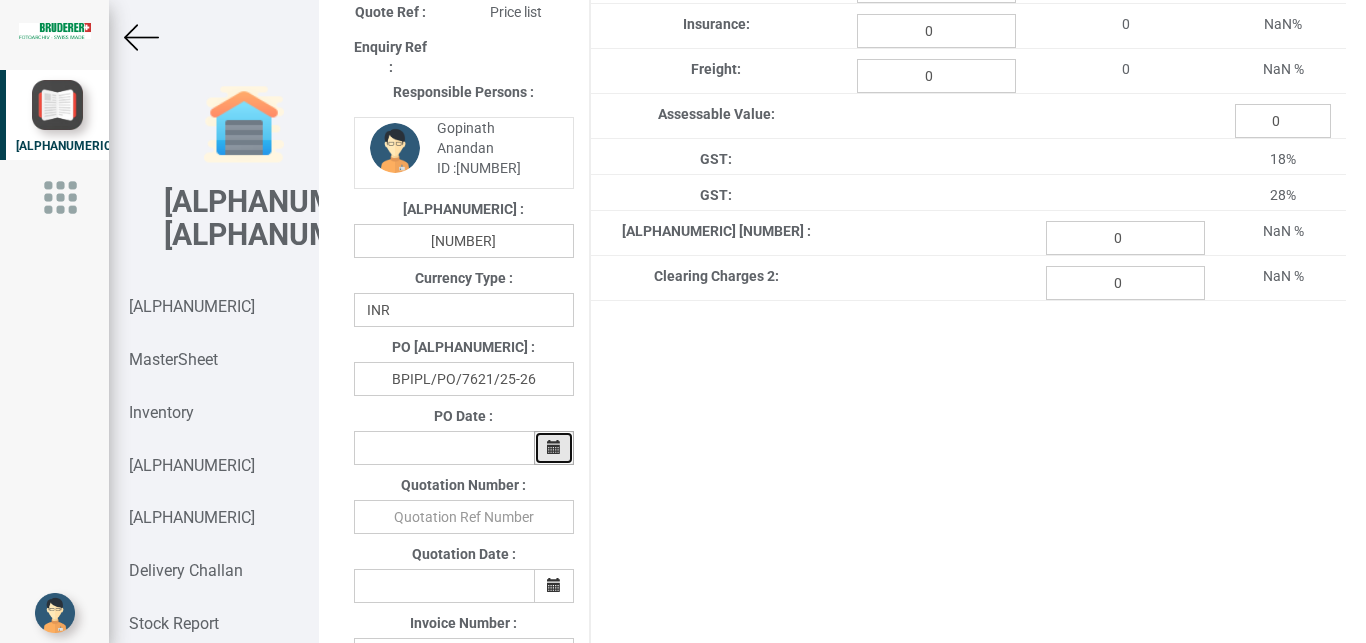 click at bounding box center [554, 447] 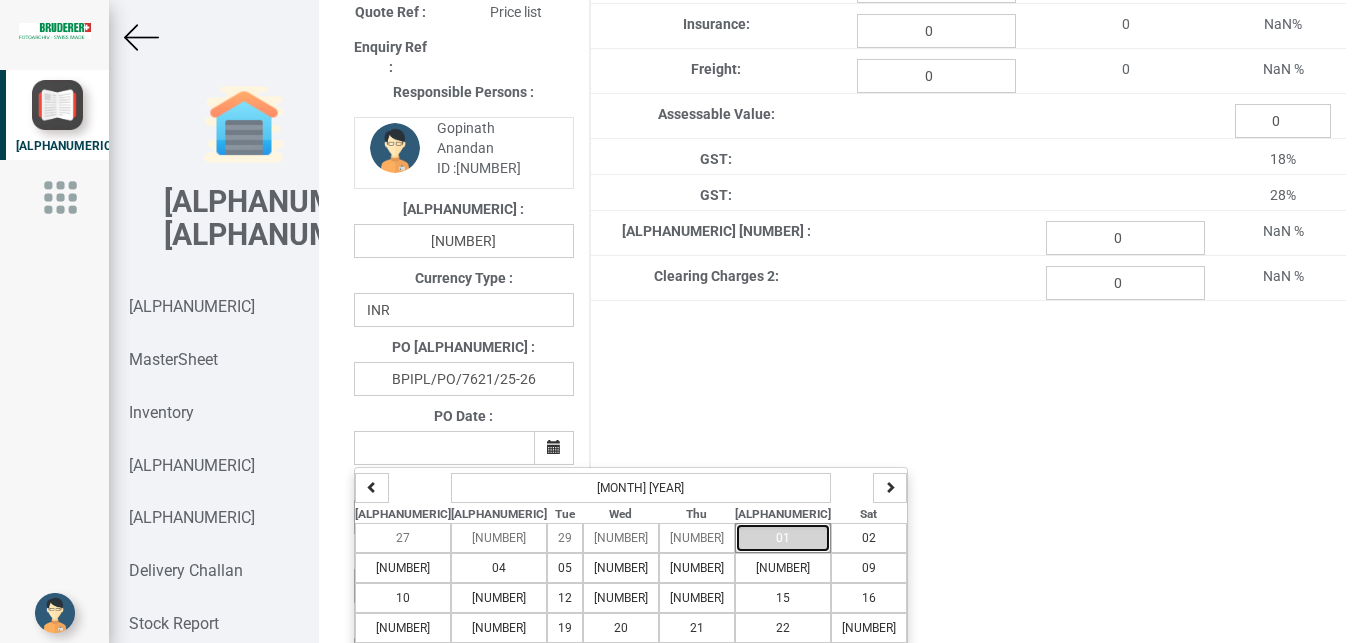 drag, startPoint x: 536, startPoint y: 527, endPoint x: 1325, endPoint y: 518, distance: 789.05133 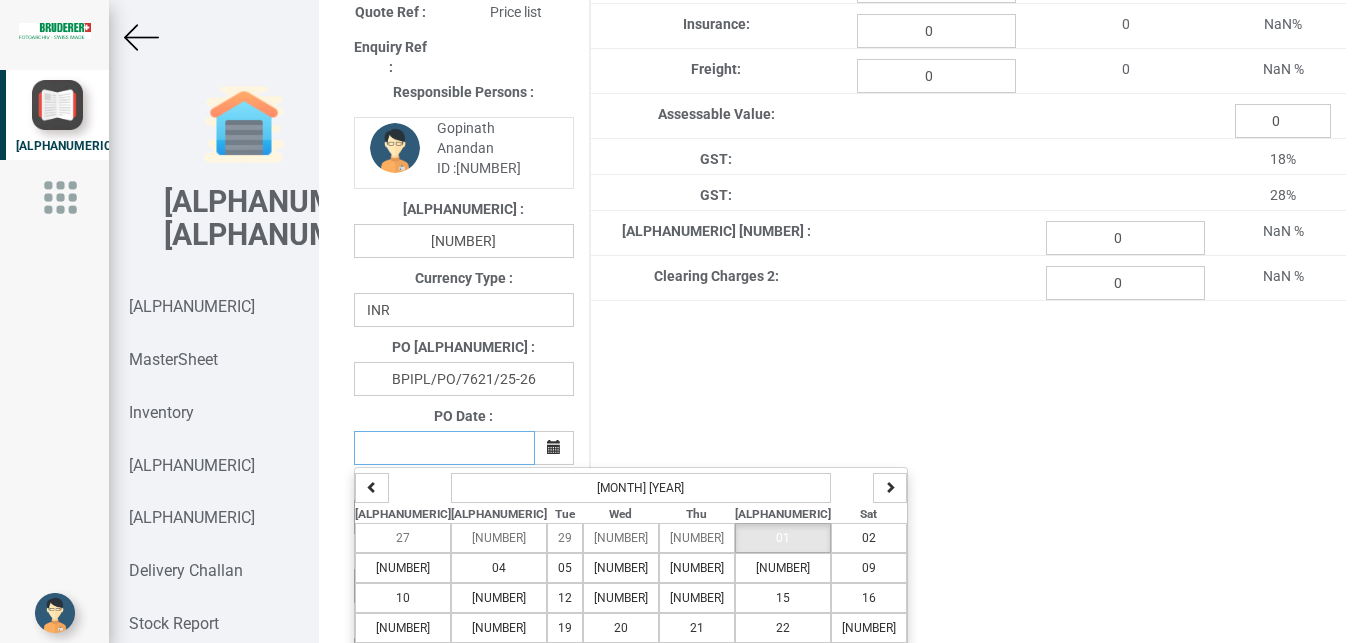 type on "[NUMBER]-[MONTH]-[YEAR]" 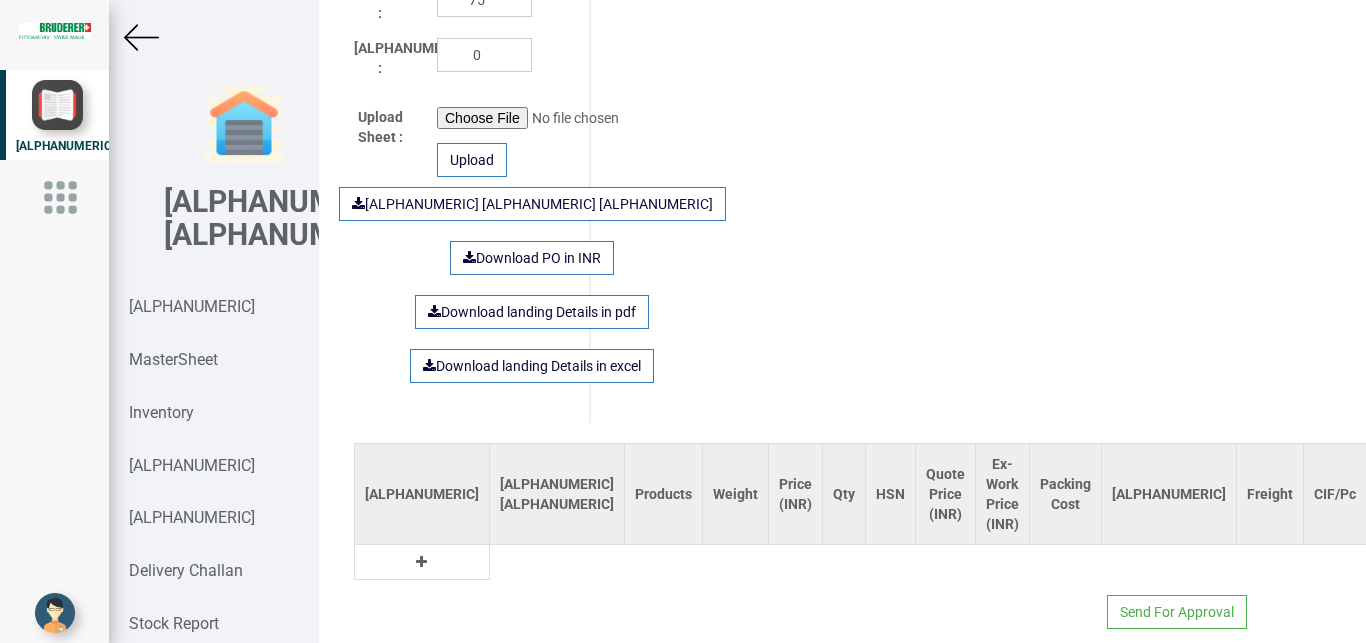 scroll, scrollTop: 1275, scrollLeft: 0, axis: vertical 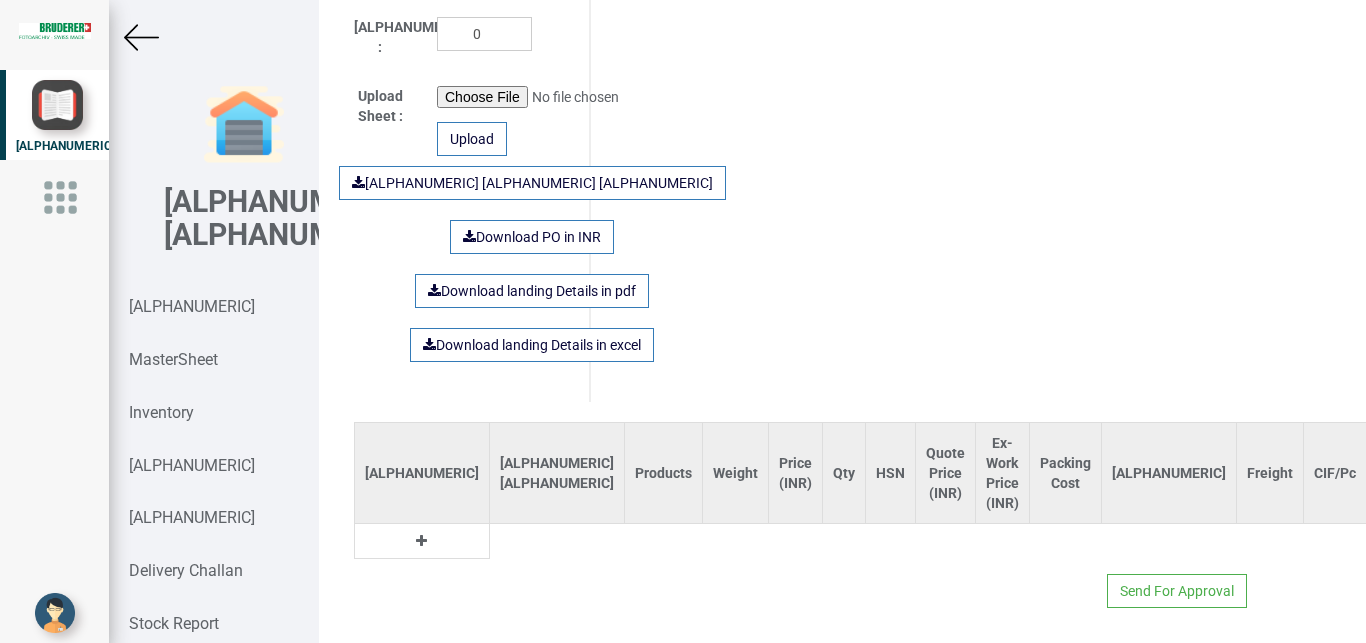click at bounding box center (421, 541) 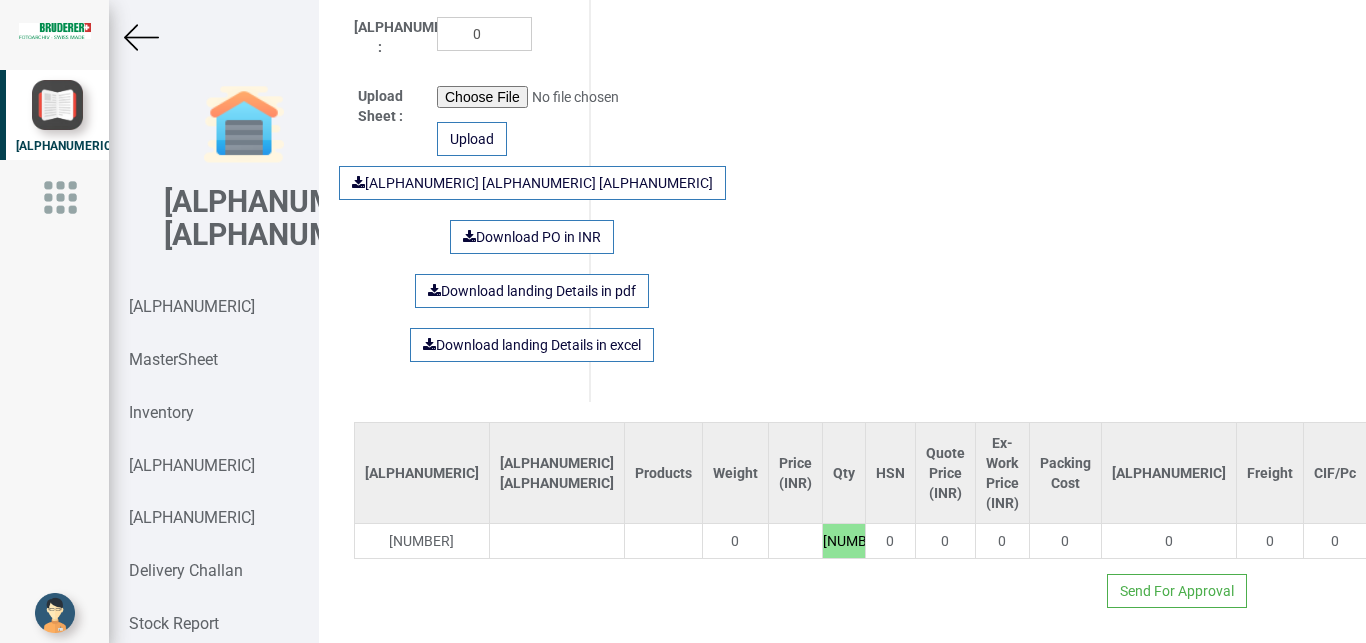 drag, startPoint x: 403, startPoint y: 526, endPoint x: 421, endPoint y: 522, distance: 18.439089 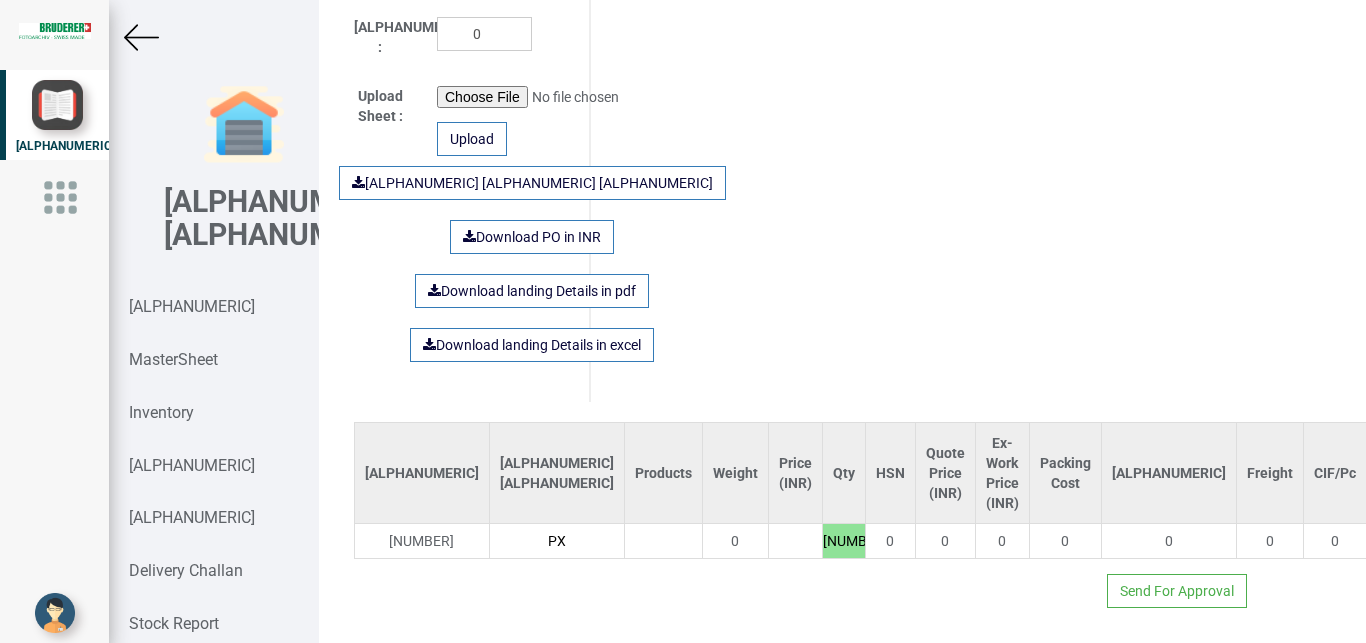 type on "P" 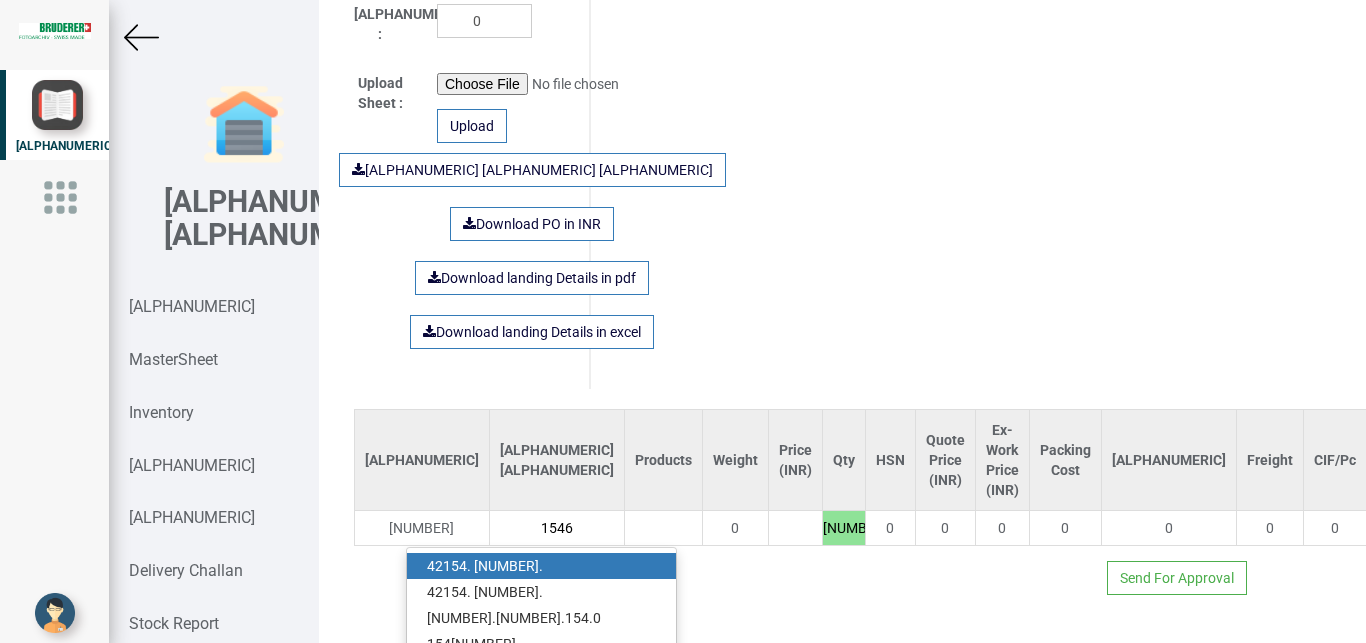 scroll, scrollTop: 0, scrollLeft: 9, axis: horizontal 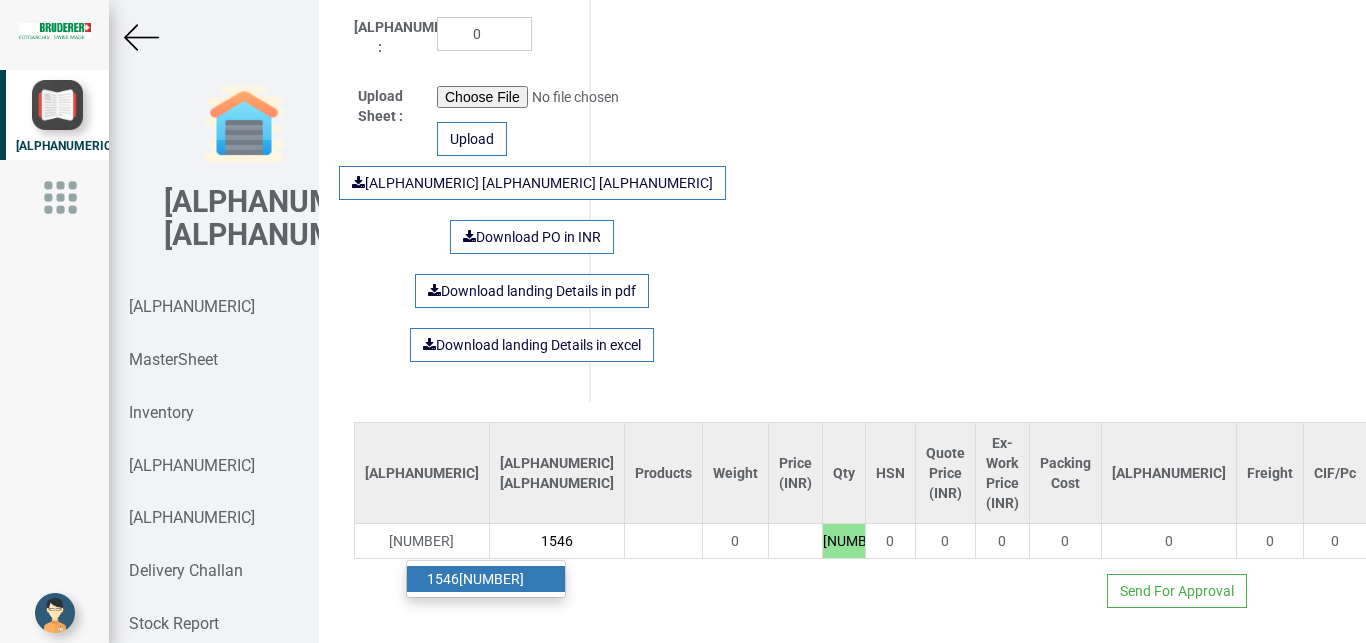 type on "1546" 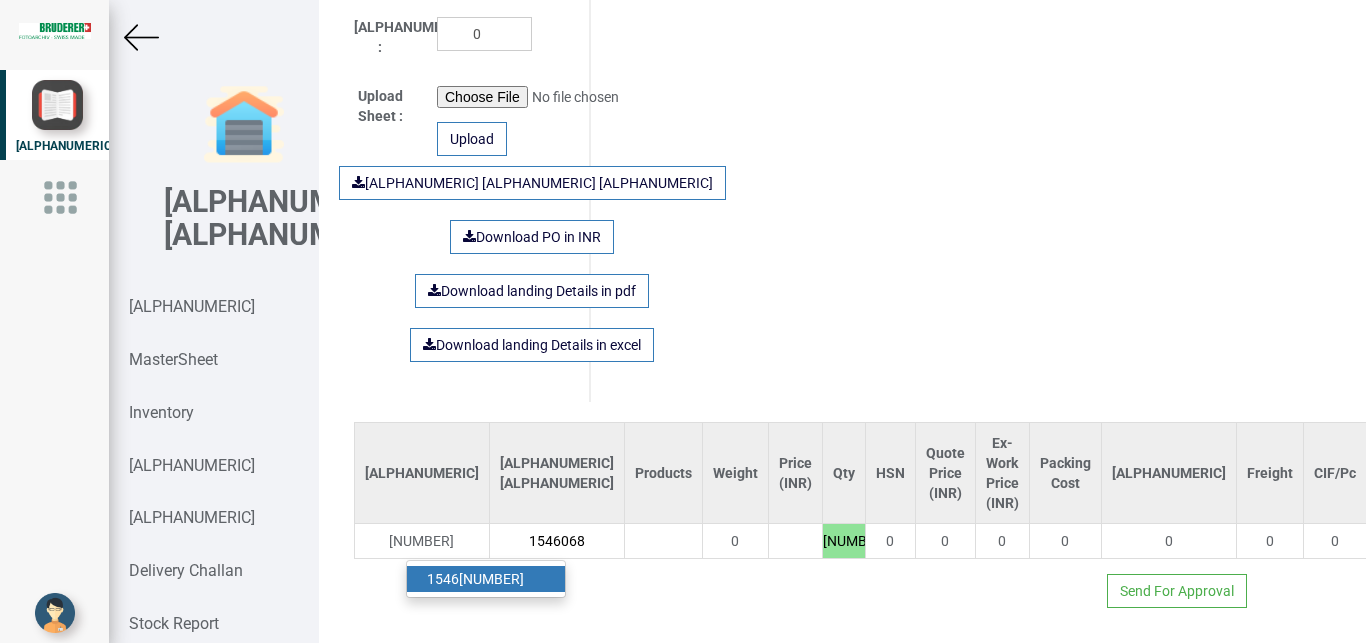 scroll, scrollTop: 0, scrollLeft: 32, axis: horizontal 